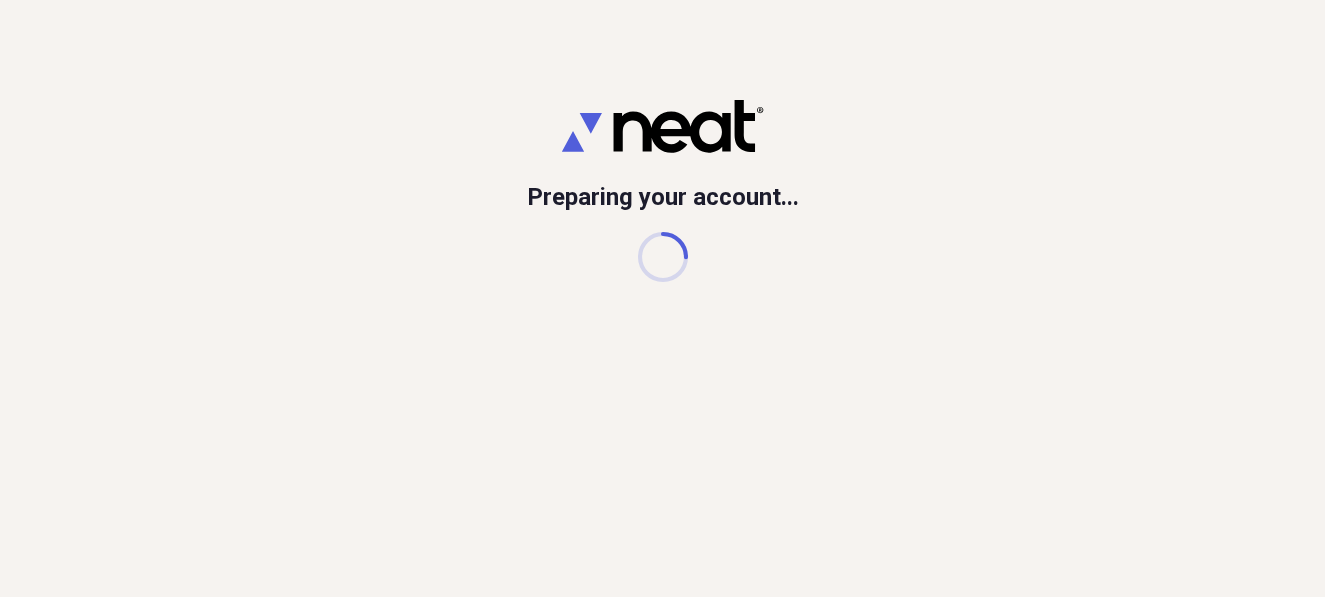 scroll, scrollTop: 0, scrollLeft: 0, axis: both 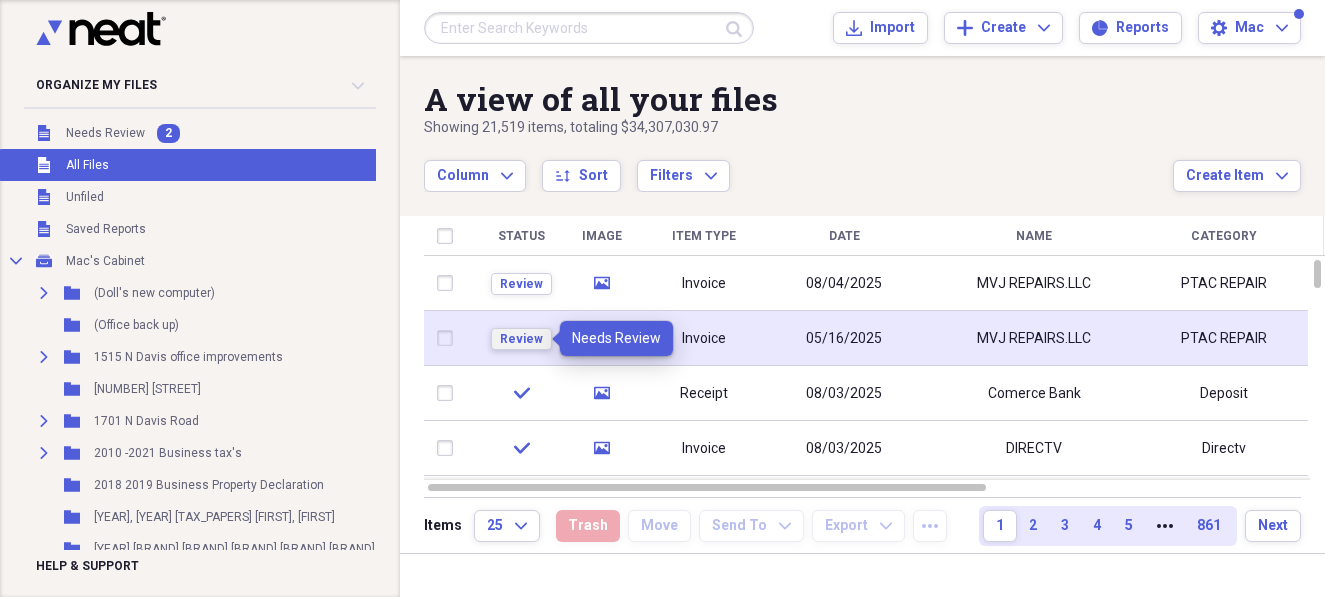 click on "Review" at bounding box center [521, 339] 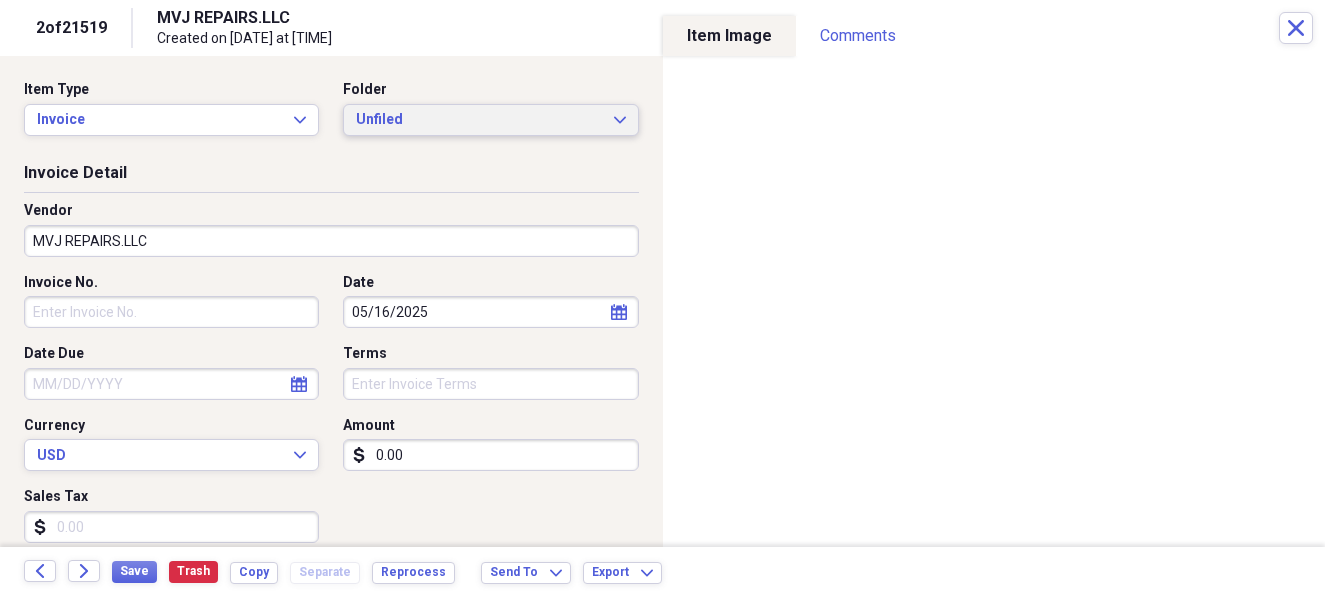 click on "Unfiled Expand" at bounding box center (490, 120) 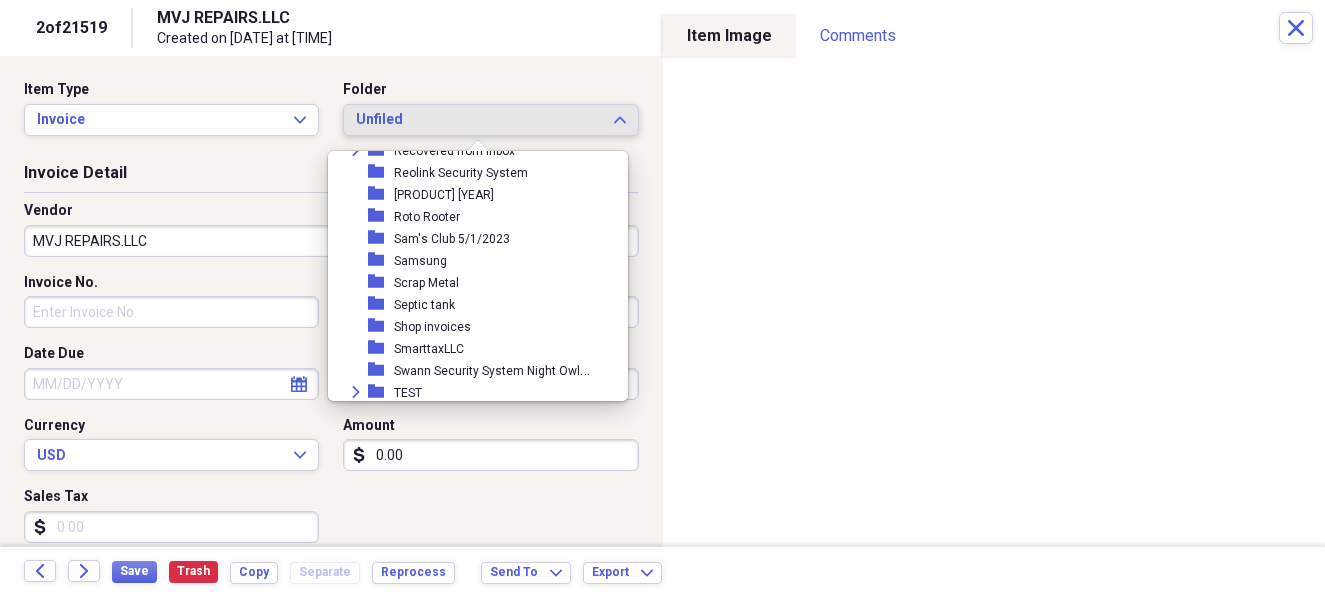 scroll, scrollTop: 2556, scrollLeft: 0, axis: vertical 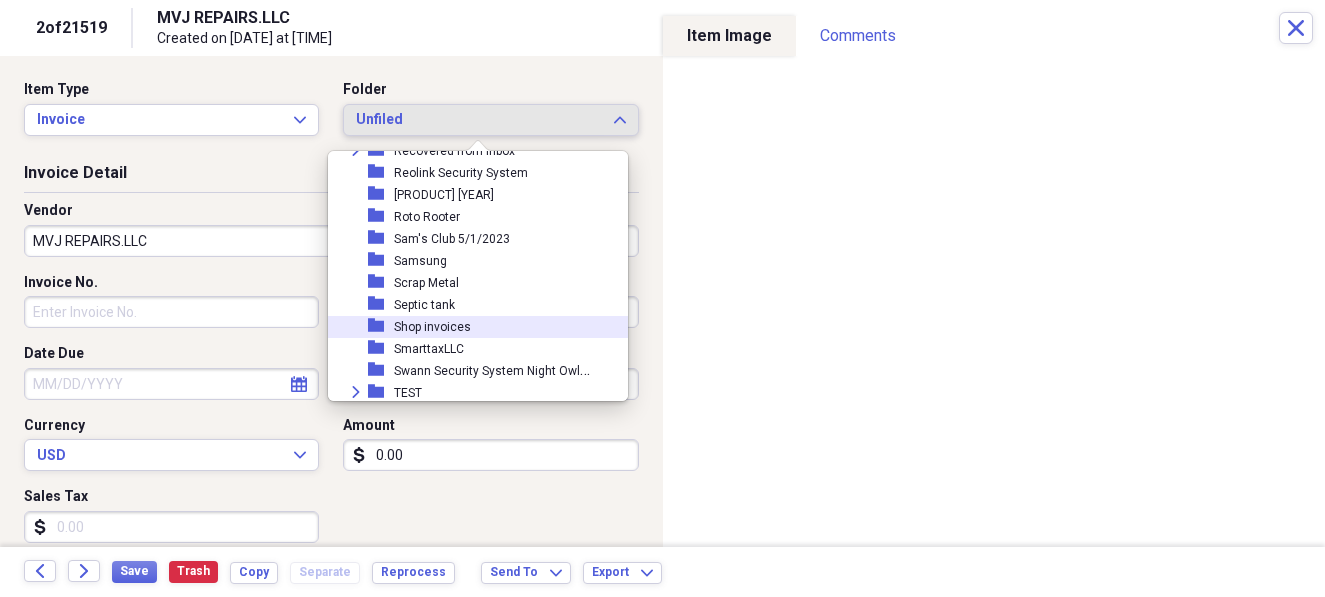 click on "folder Shop invoices" at bounding box center [470, 327] 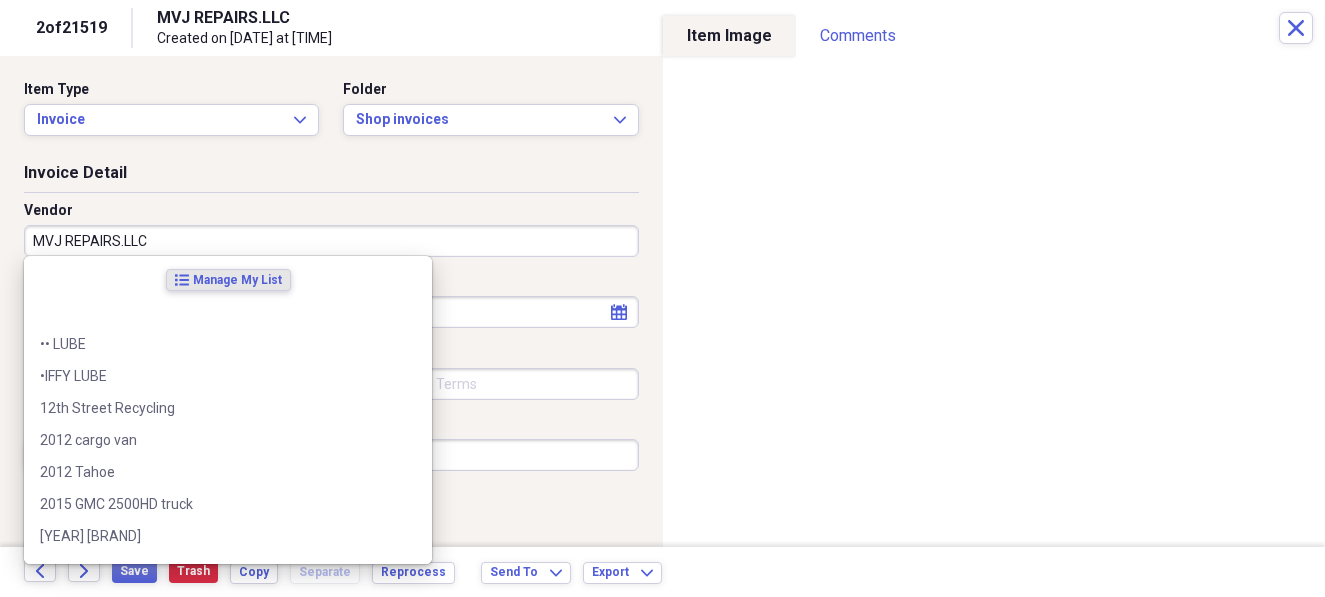 click on "MVJ REPAIRS.LLC" at bounding box center (331, 241) 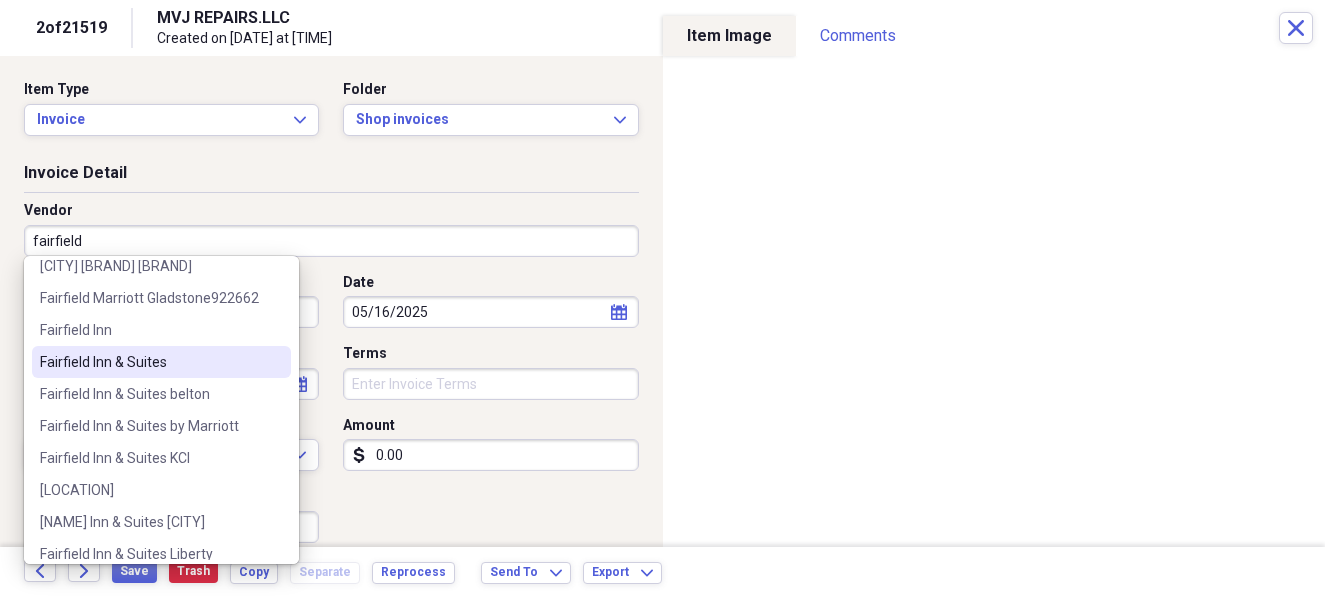 scroll, scrollTop: 111, scrollLeft: 0, axis: vertical 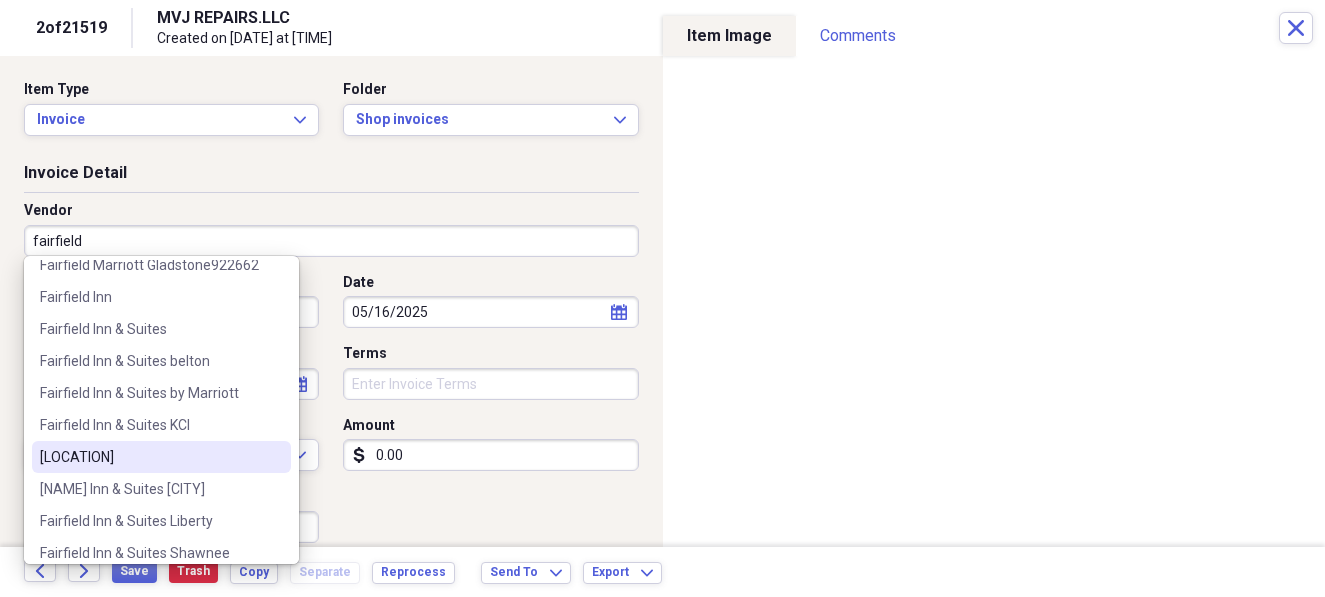 click on "[LOCATION]" at bounding box center [149, 457] 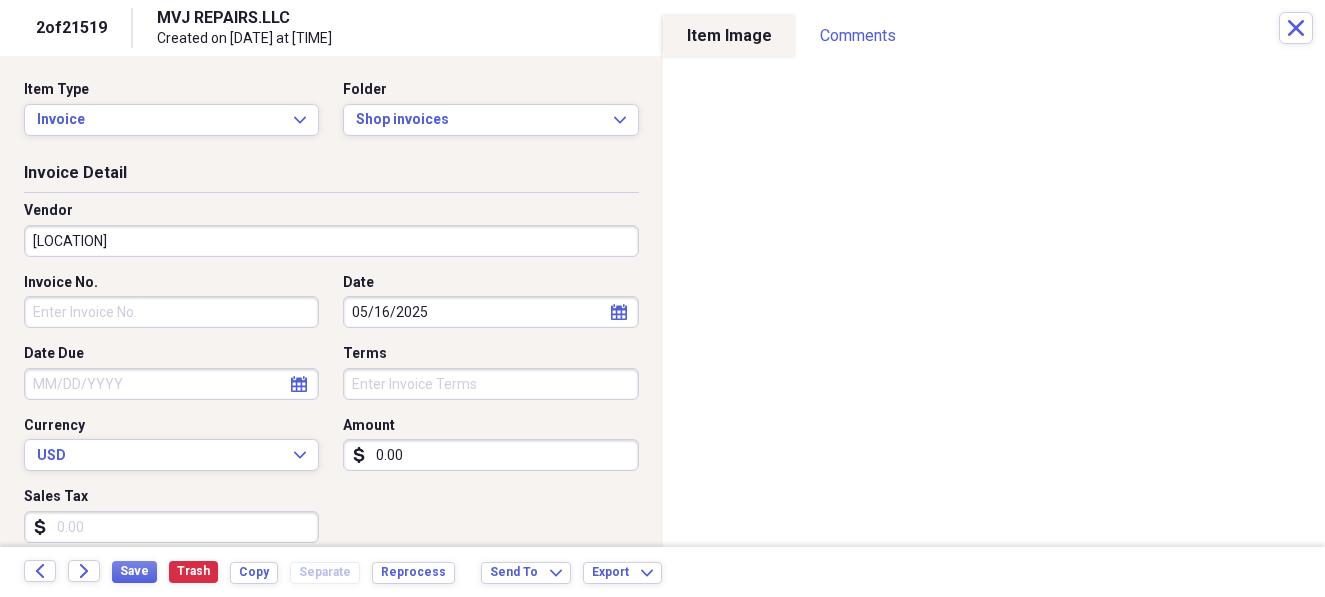 type on "Amana Warranty" 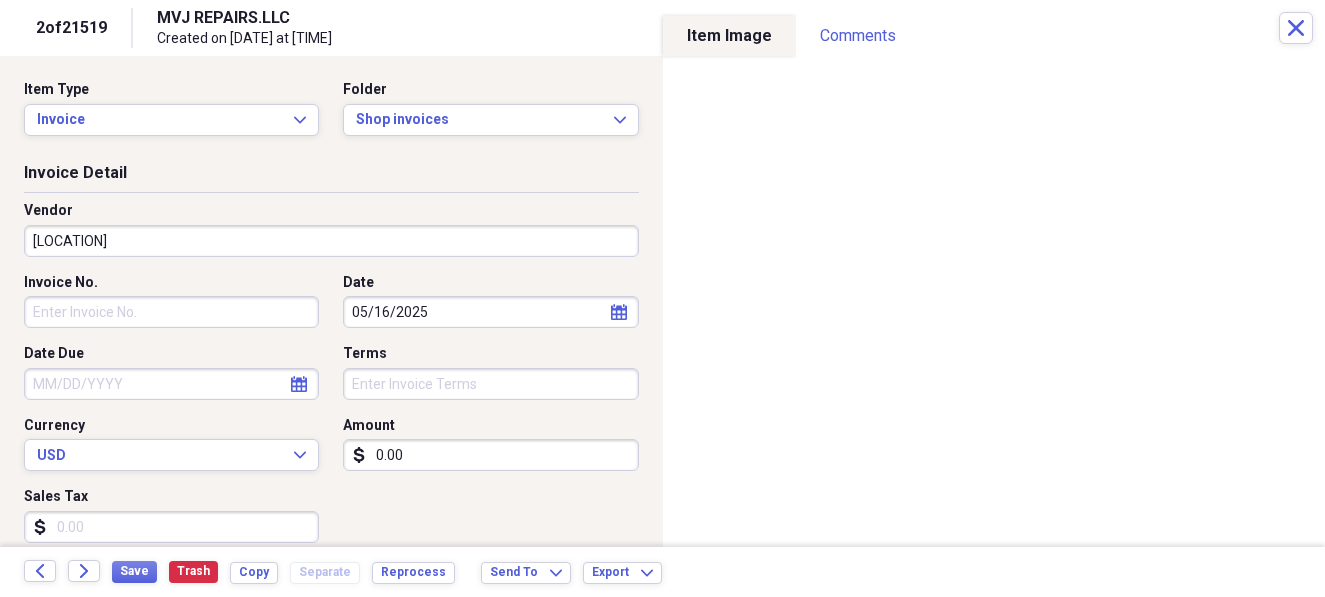 click on "Invoice No." at bounding box center [171, 312] 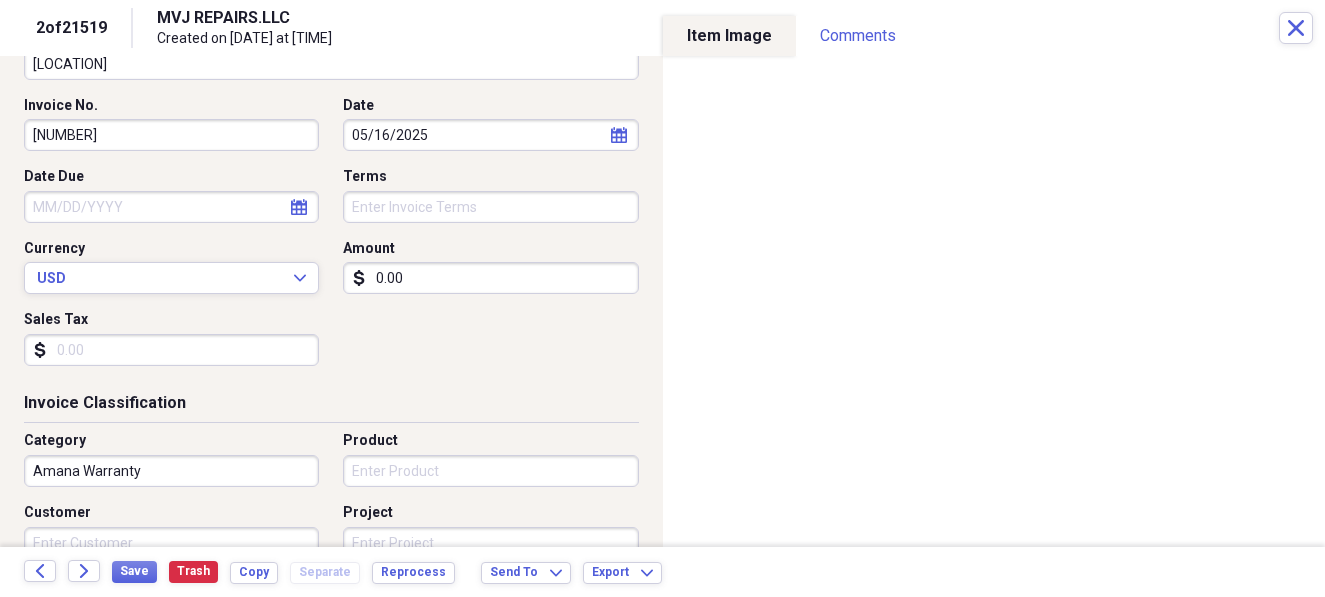 scroll, scrollTop: 222, scrollLeft: 0, axis: vertical 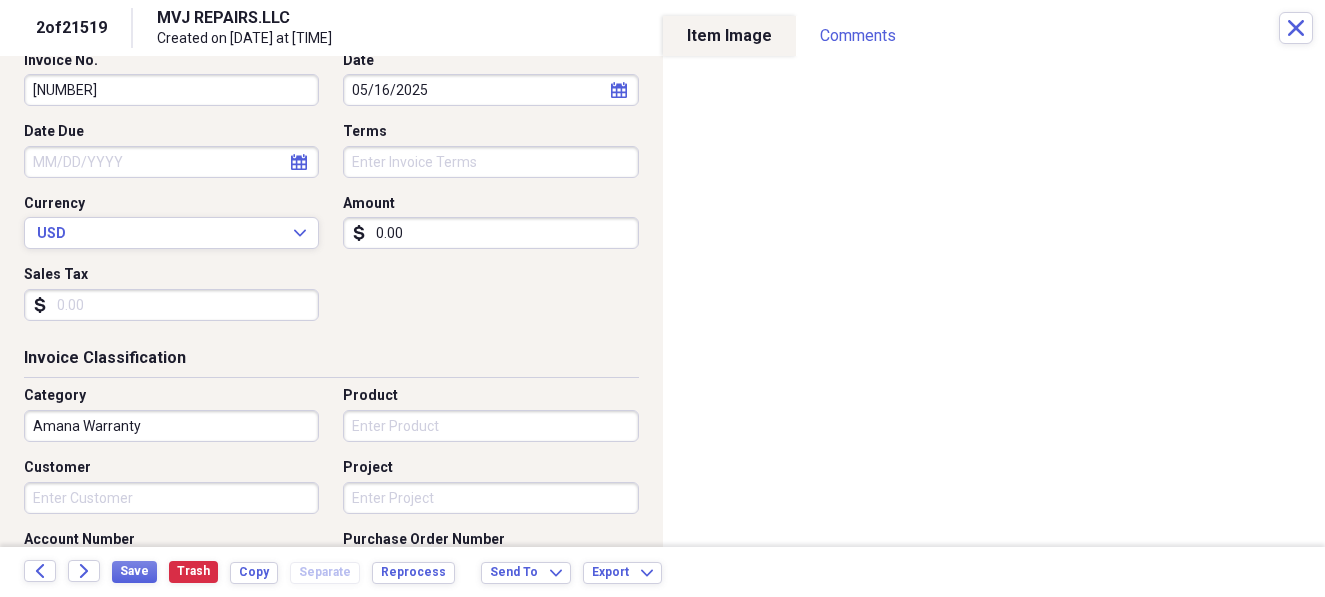 type on "[NUMBER]" 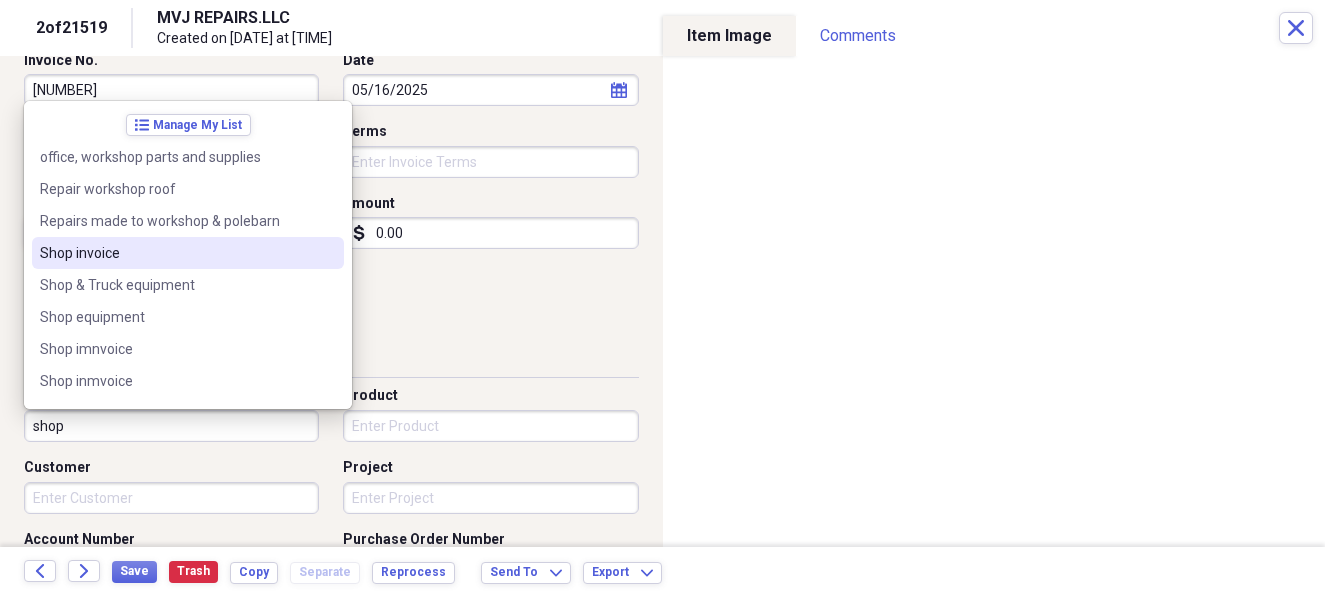 click on "Shop  invoice" at bounding box center [176, 253] 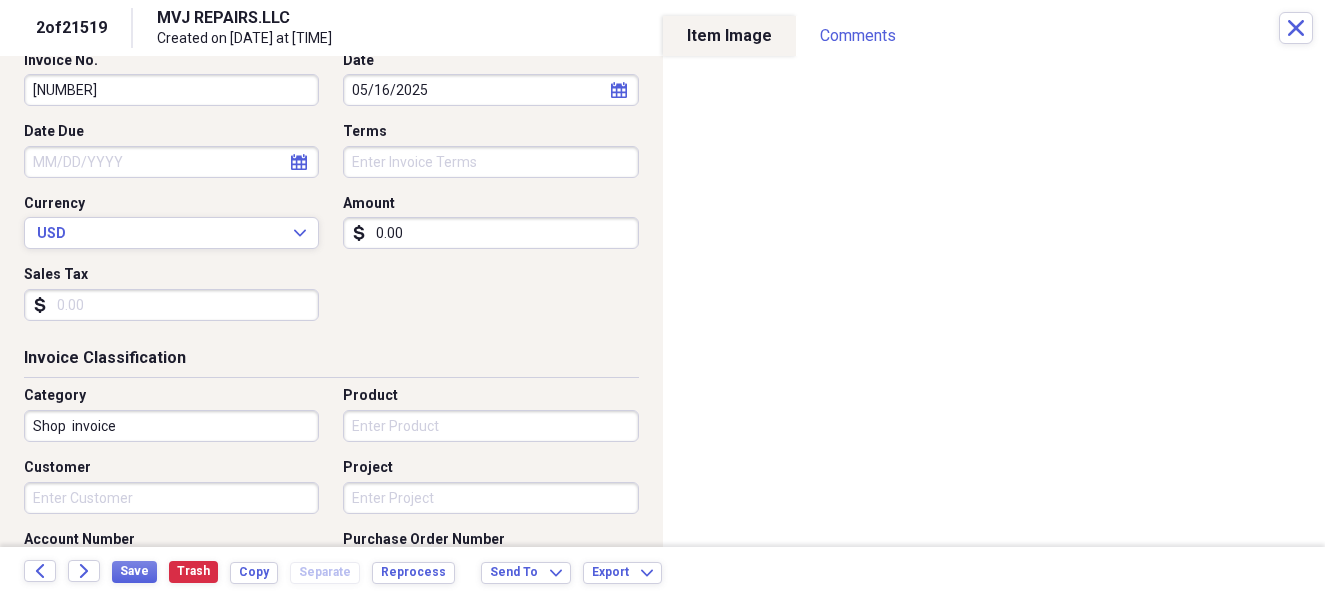 scroll, scrollTop: 333, scrollLeft: 0, axis: vertical 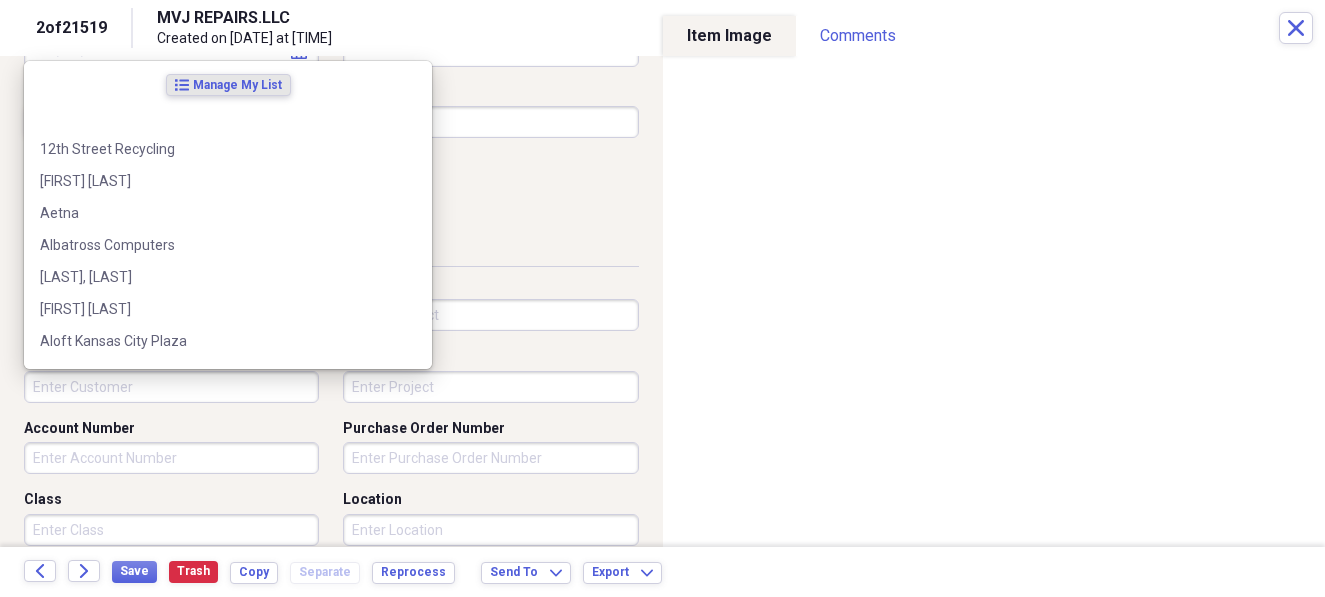 click on "Customer" at bounding box center (171, 387) 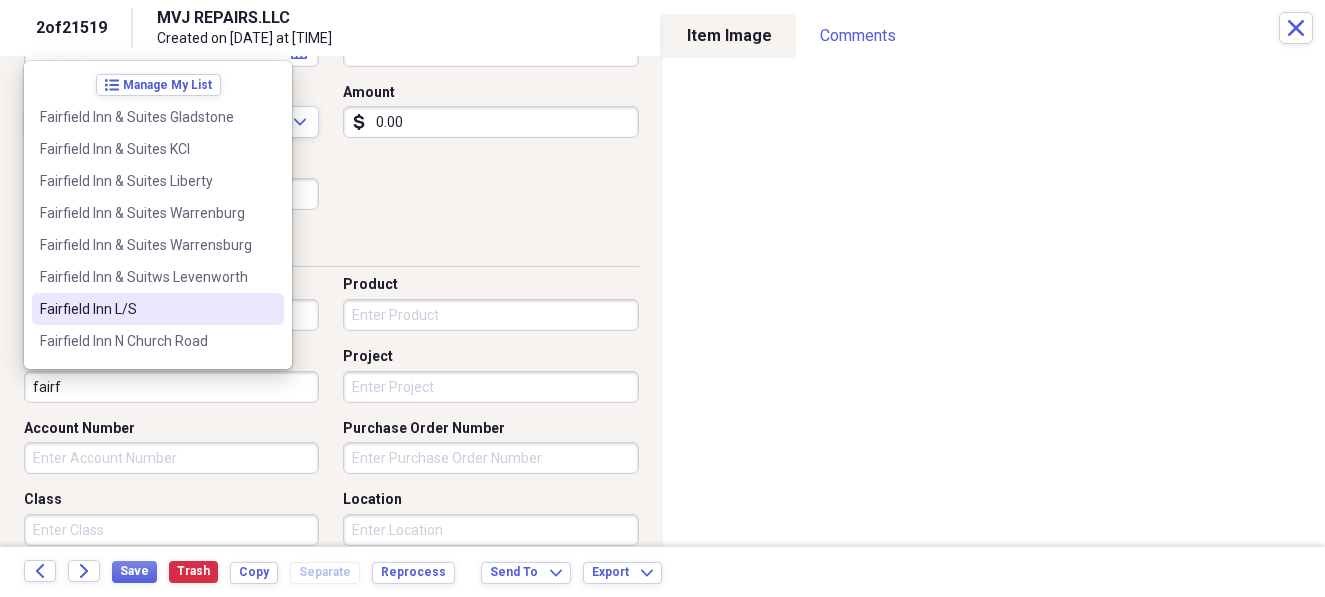 click on "Fairfield Inn L/S" at bounding box center (146, 309) 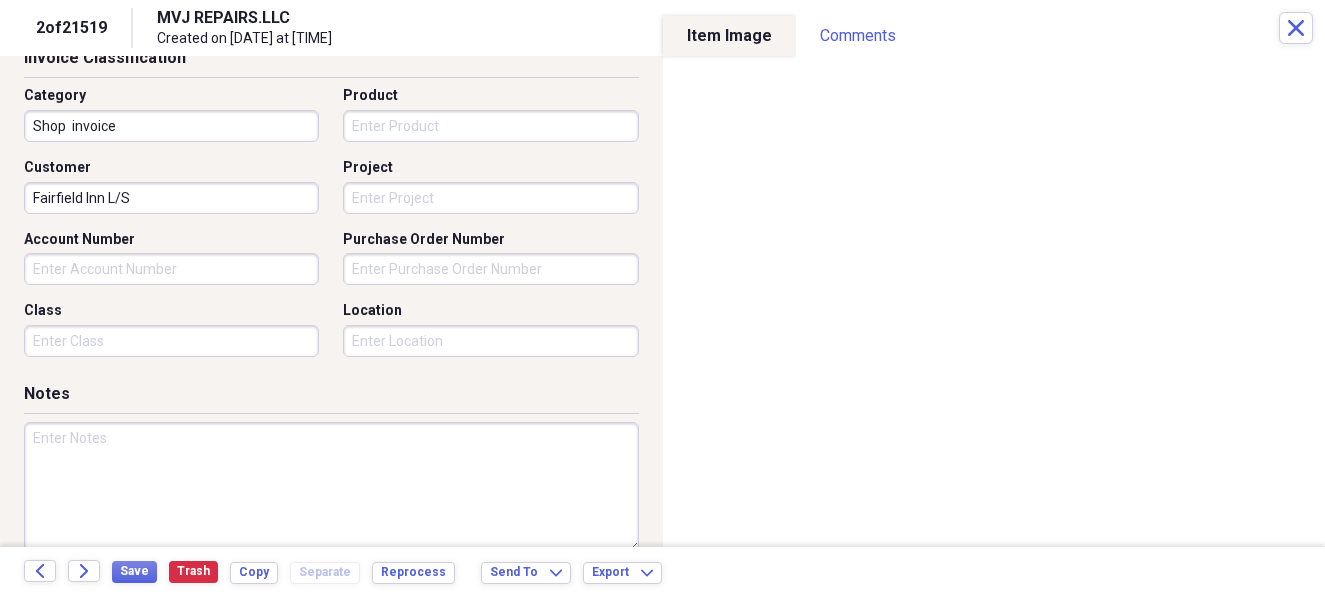 scroll, scrollTop: 555, scrollLeft: 0, axis: vertical 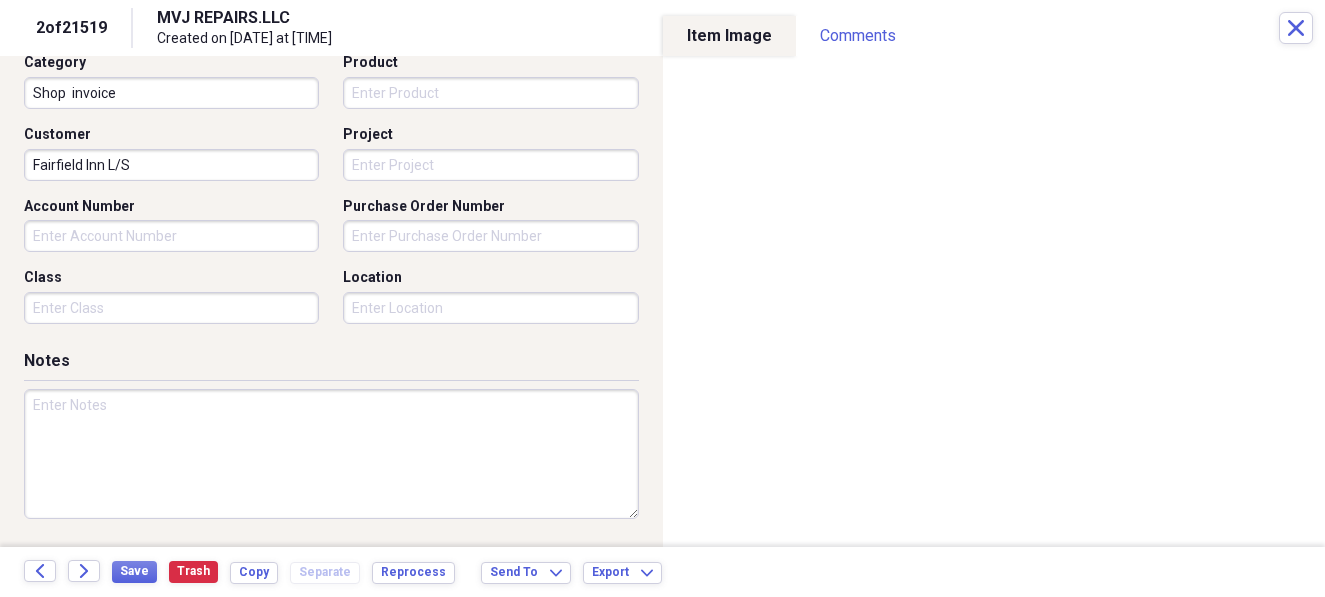 click at bounding box center (331, 454) 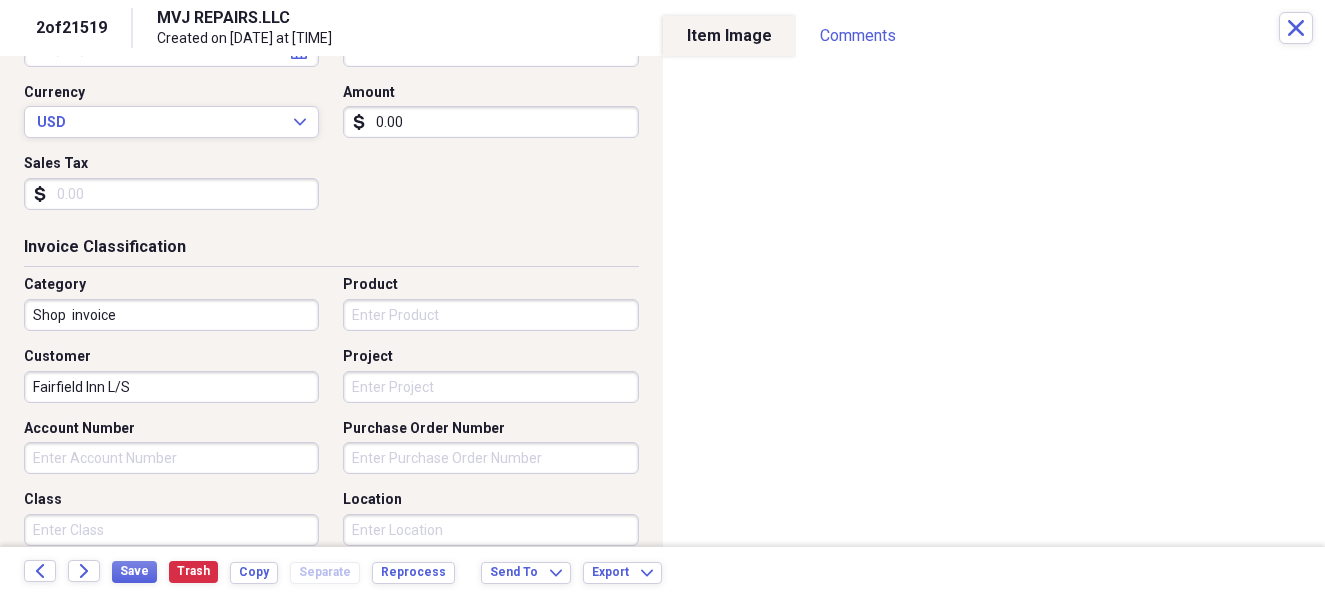 scroll, scrollTop: 222, scrollLeft: 0, axis: vertical 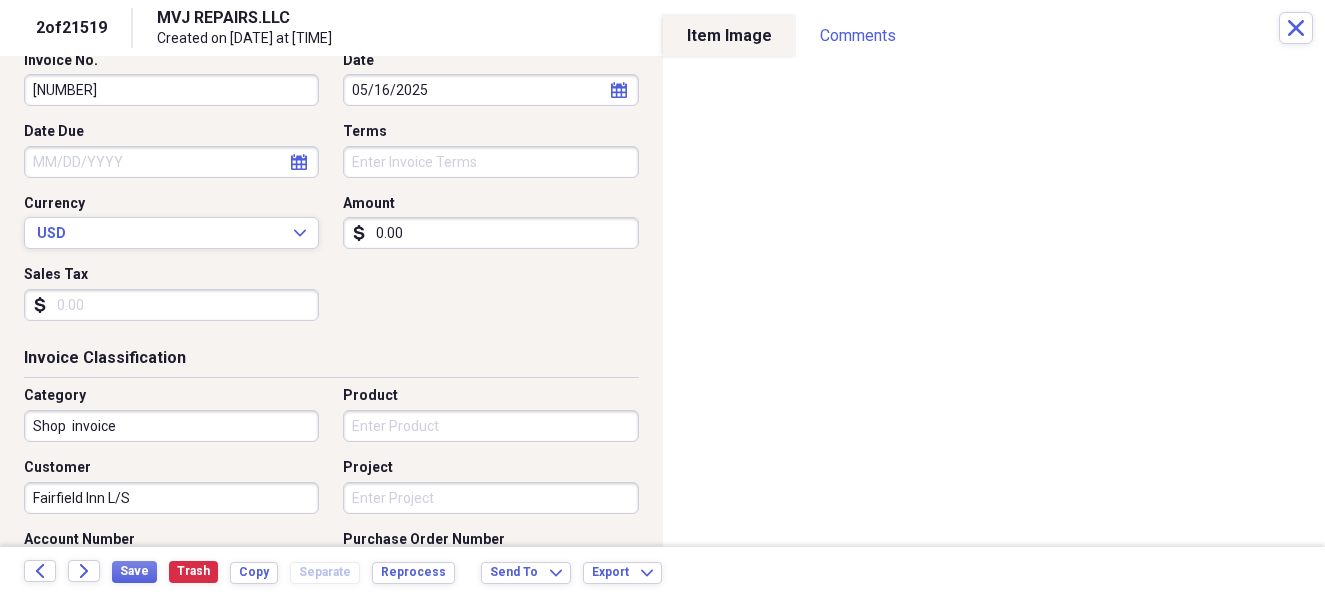 type on "[ACCOUNT_NUMBER]" 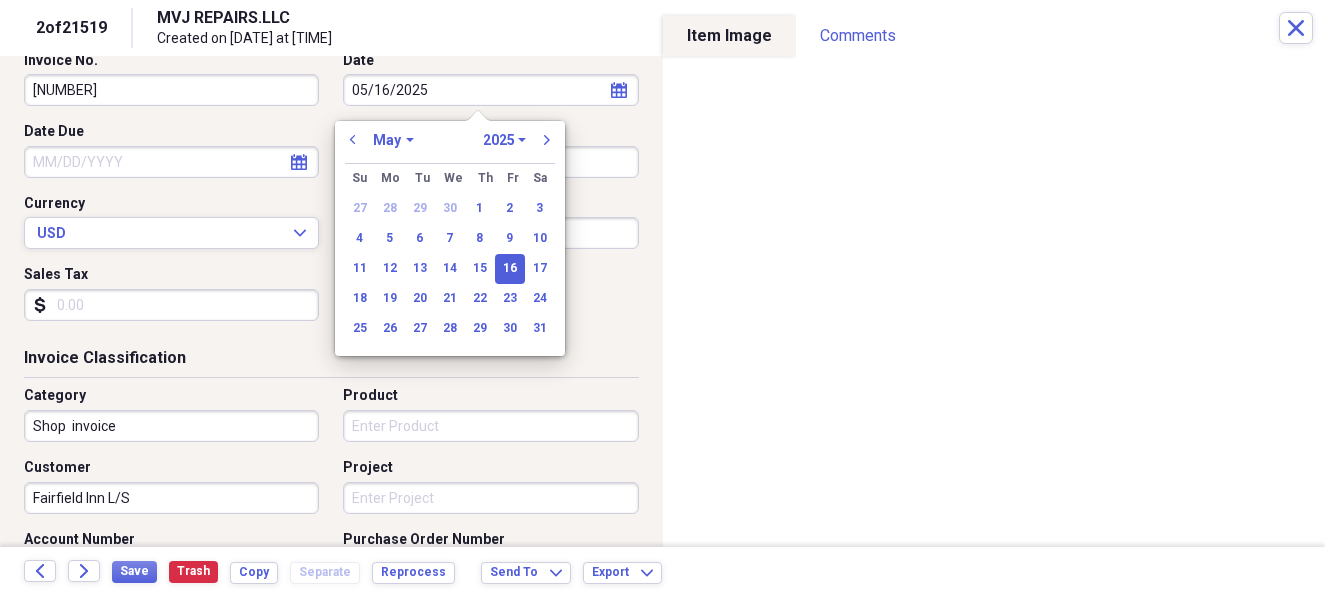 click on "05/16/2025" at bounding box center (490, 90) 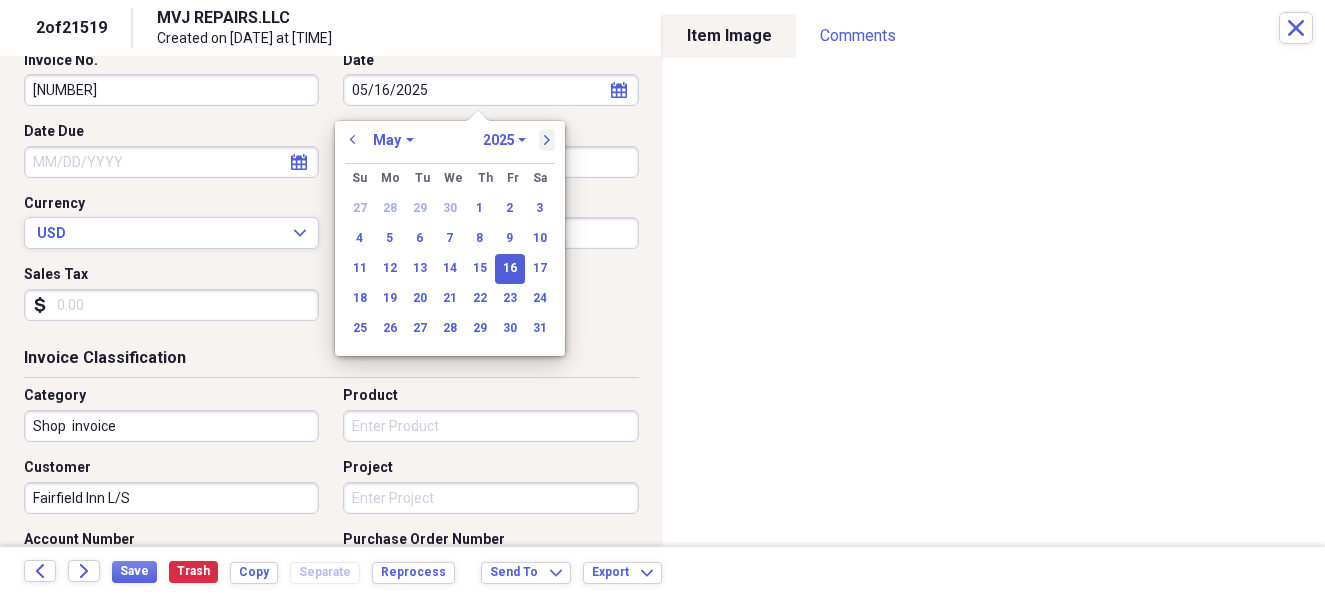click on "next" at bounding box center (547, 140) 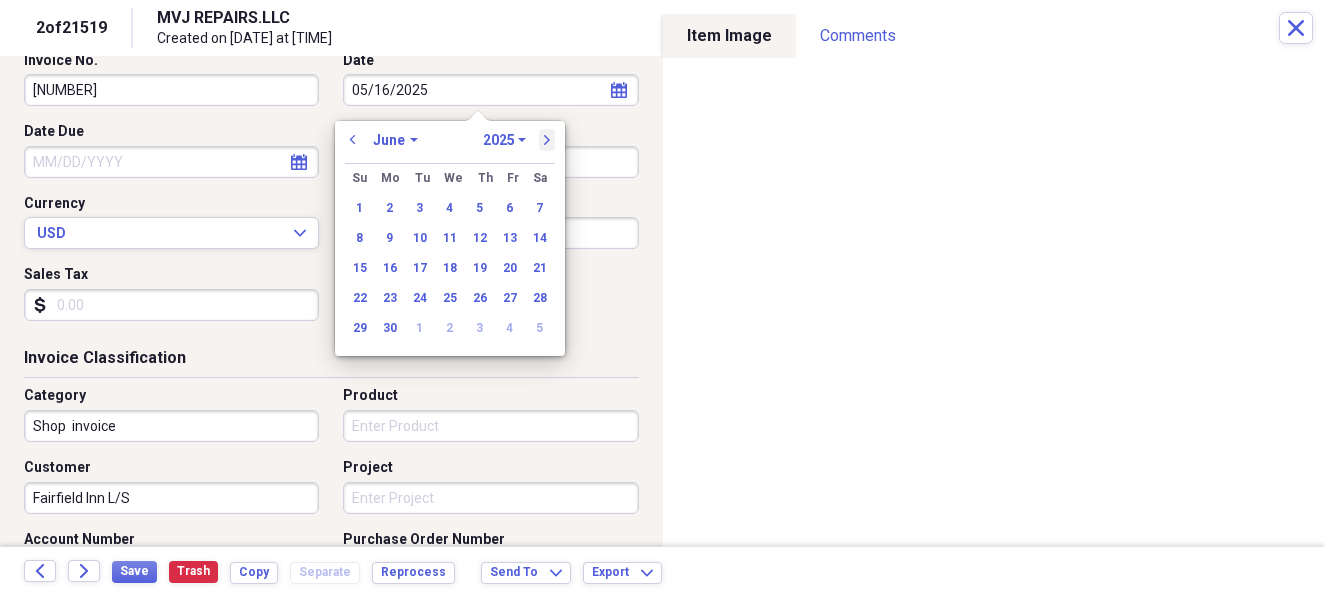 click on "next" at bounding box center [547, 140] 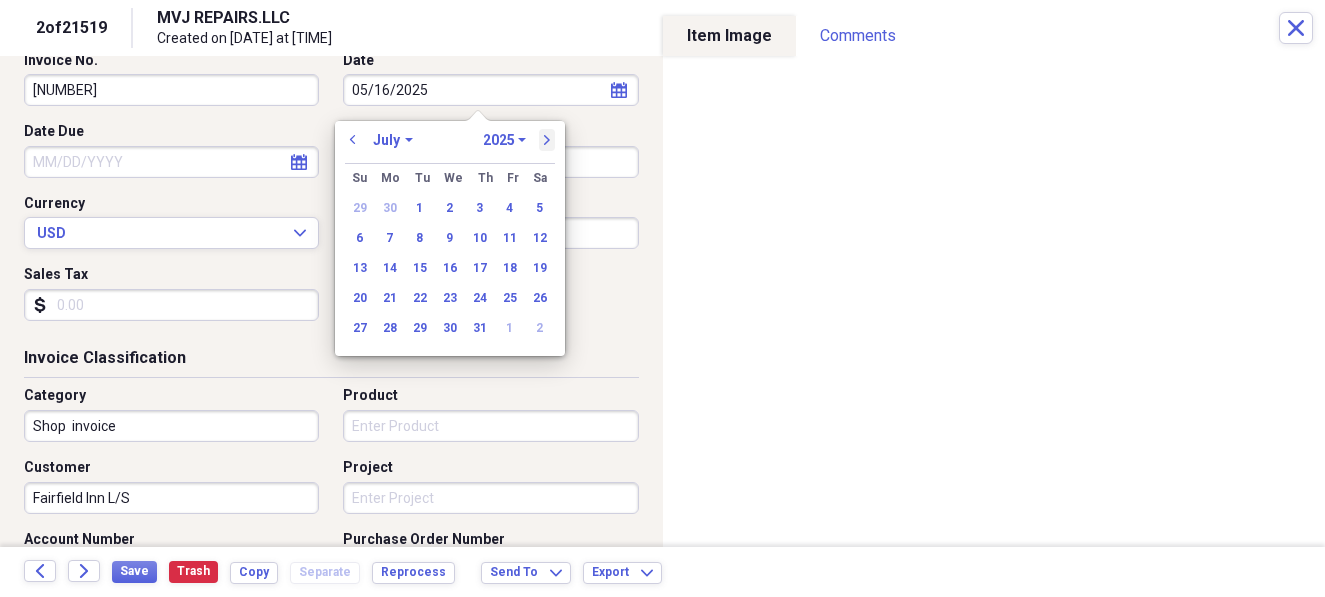 click on "next" at bounding box center (547, 140) 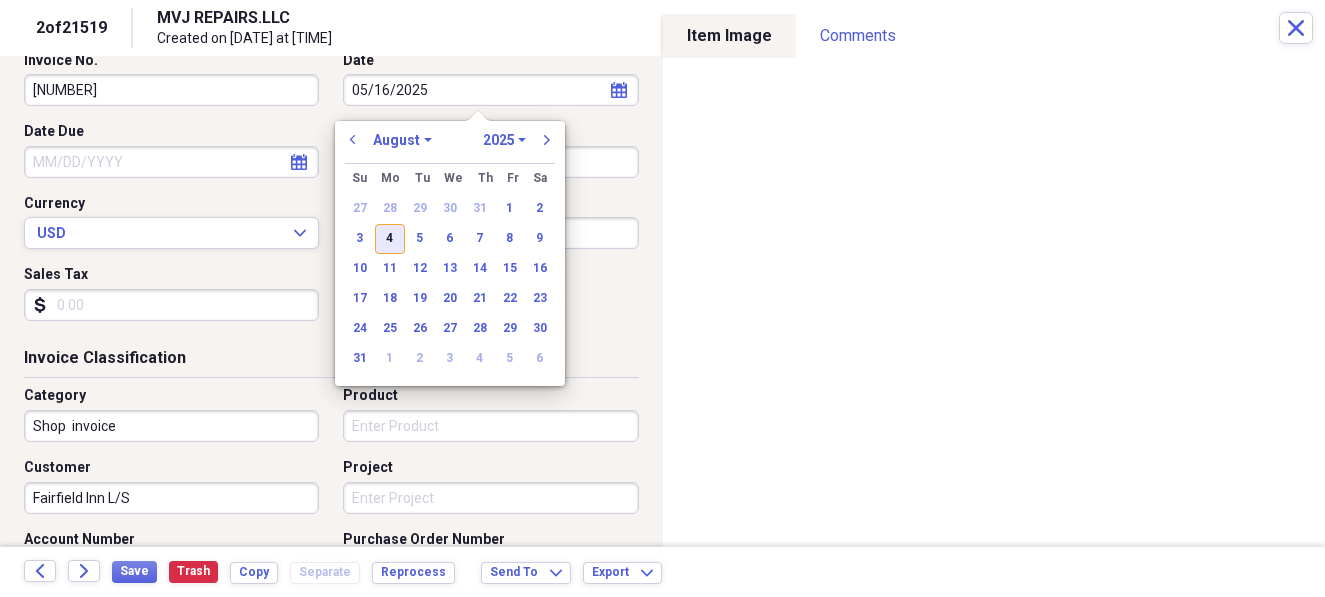 click on "4" at bounding box center (390, 239) 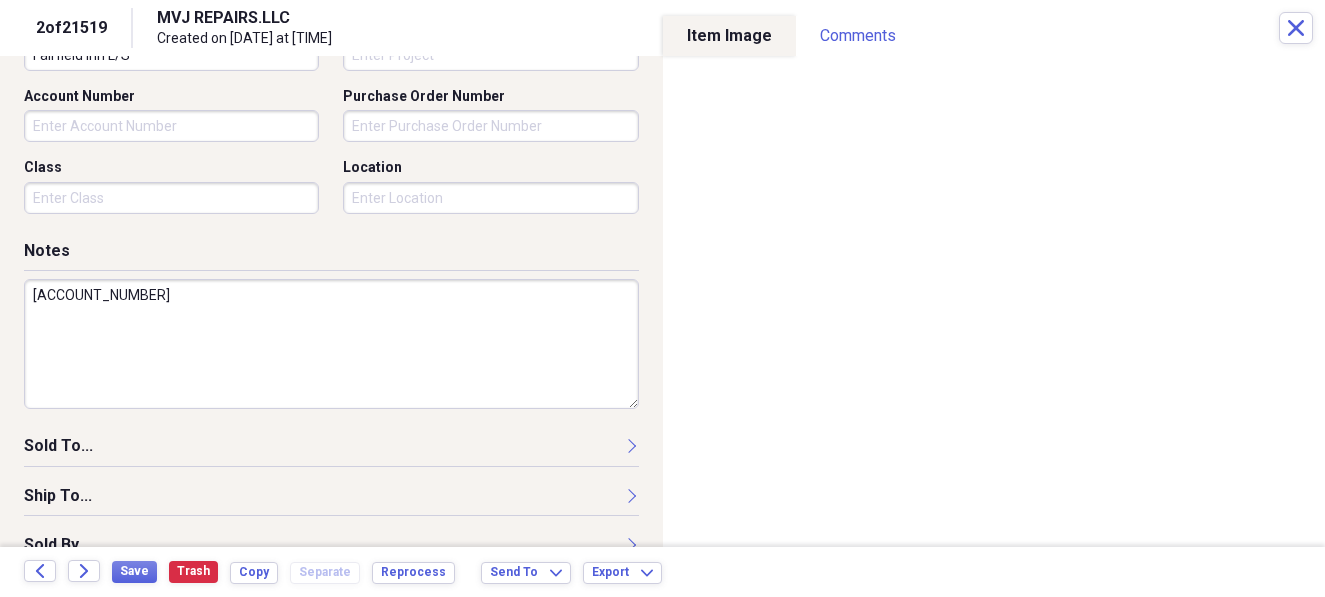 scroll, scrollTop: 666, scrollLeft: 0, axis: vertical 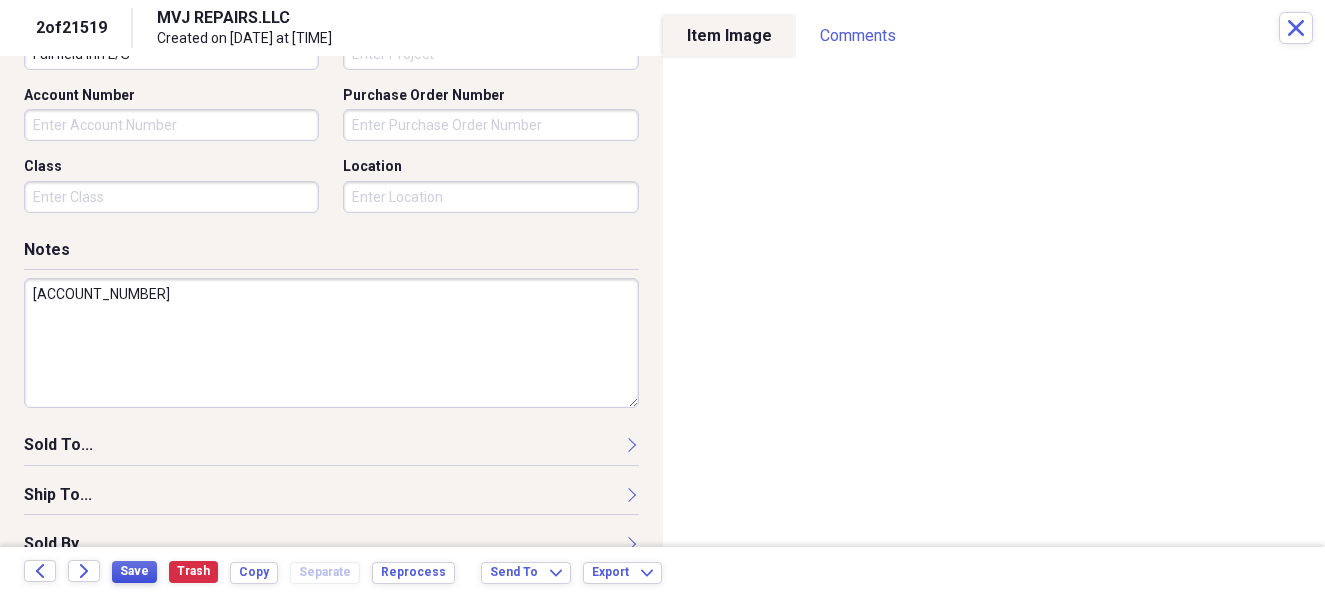 click on "Save" at bounding box center (134, 571) 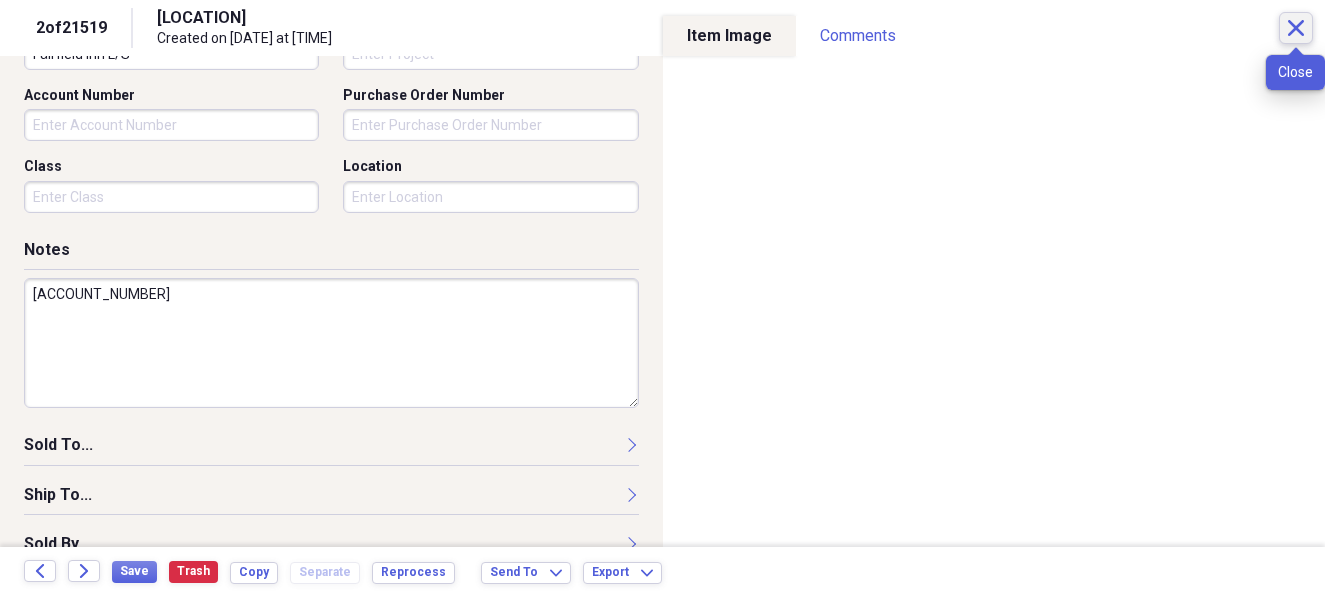click on "Close" at bounding box center [1296, 28] 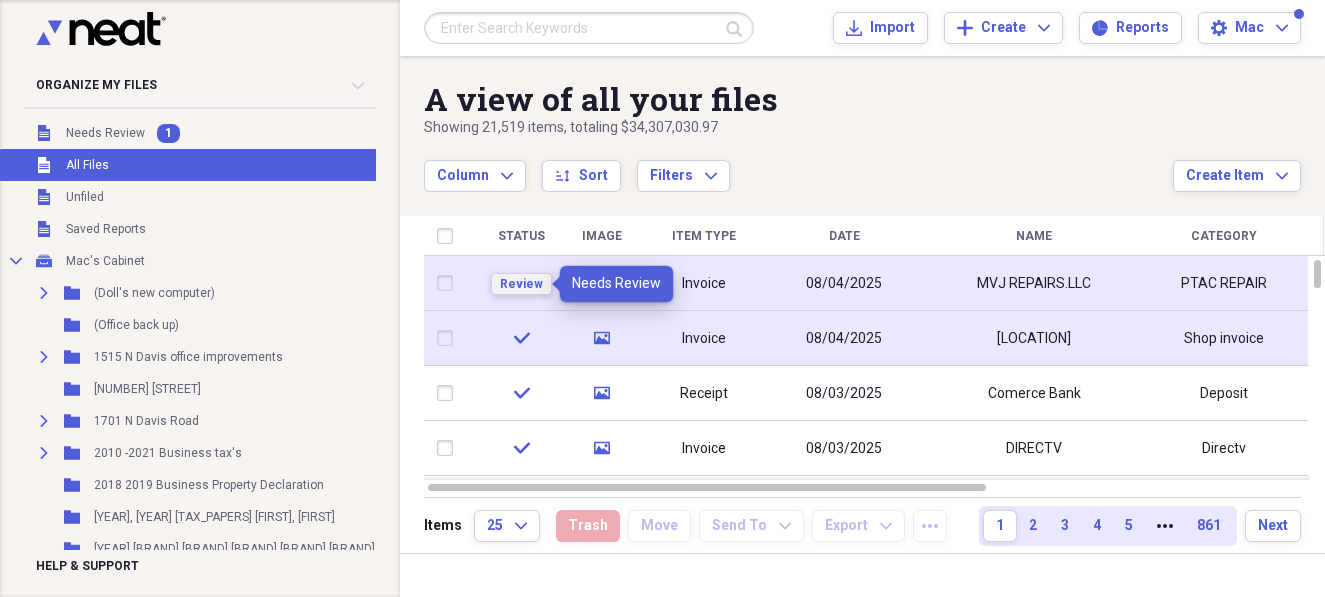 click on "Review" at bounding box center (521, 284) 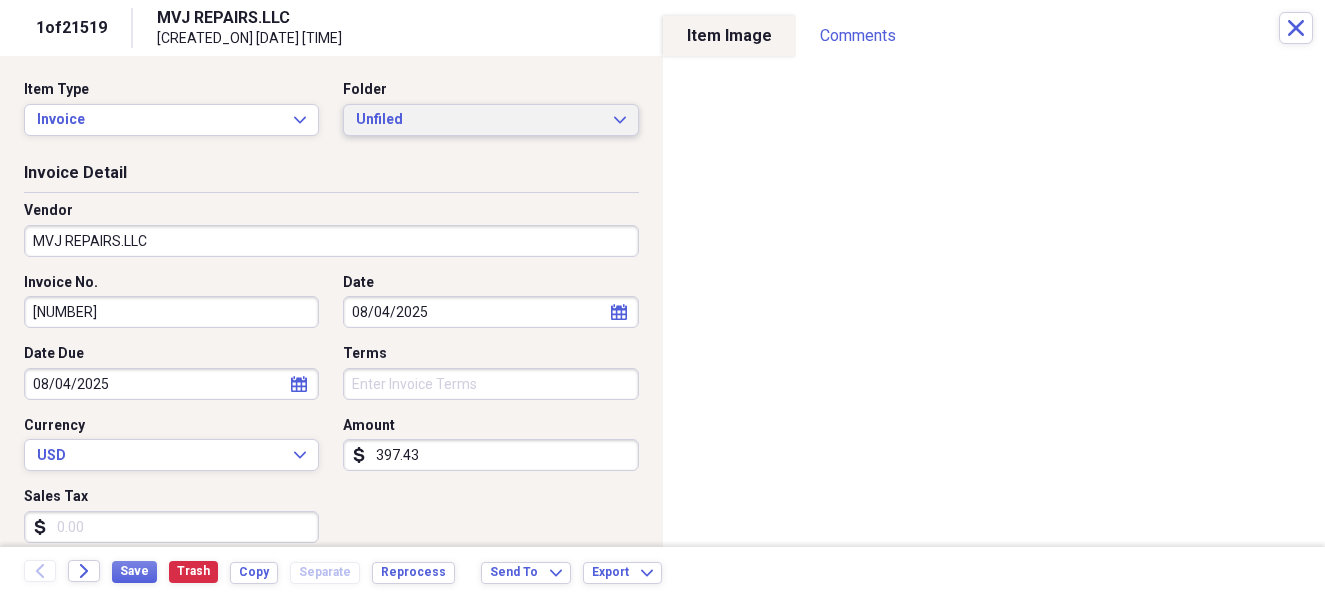 click on "Expand" 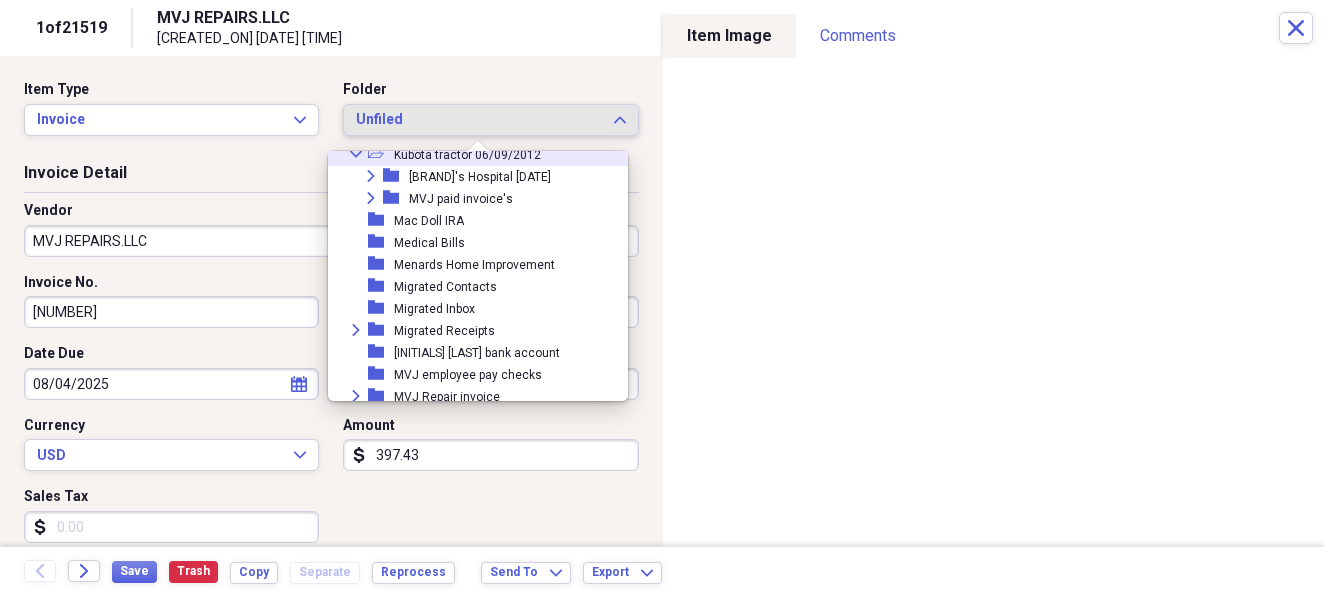 scroll, scrollTop: 2333, scrollLeft: 0, axis: vertical 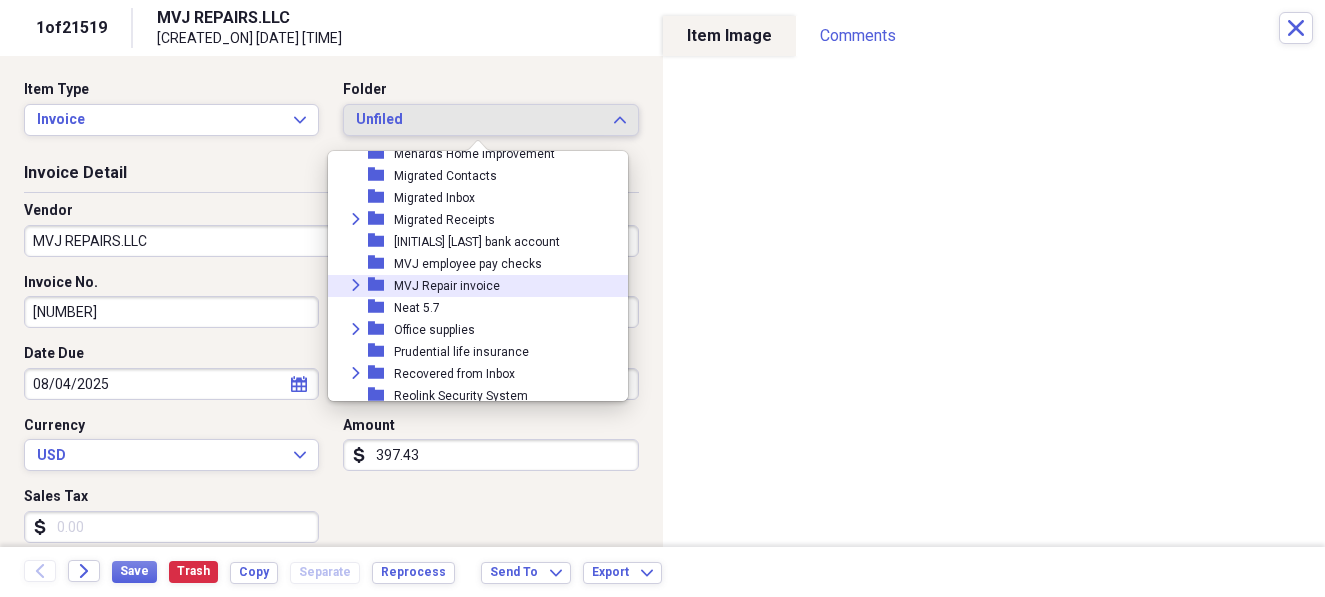 click on "MVJ Repair invoice" at bounding box center [447, 286] 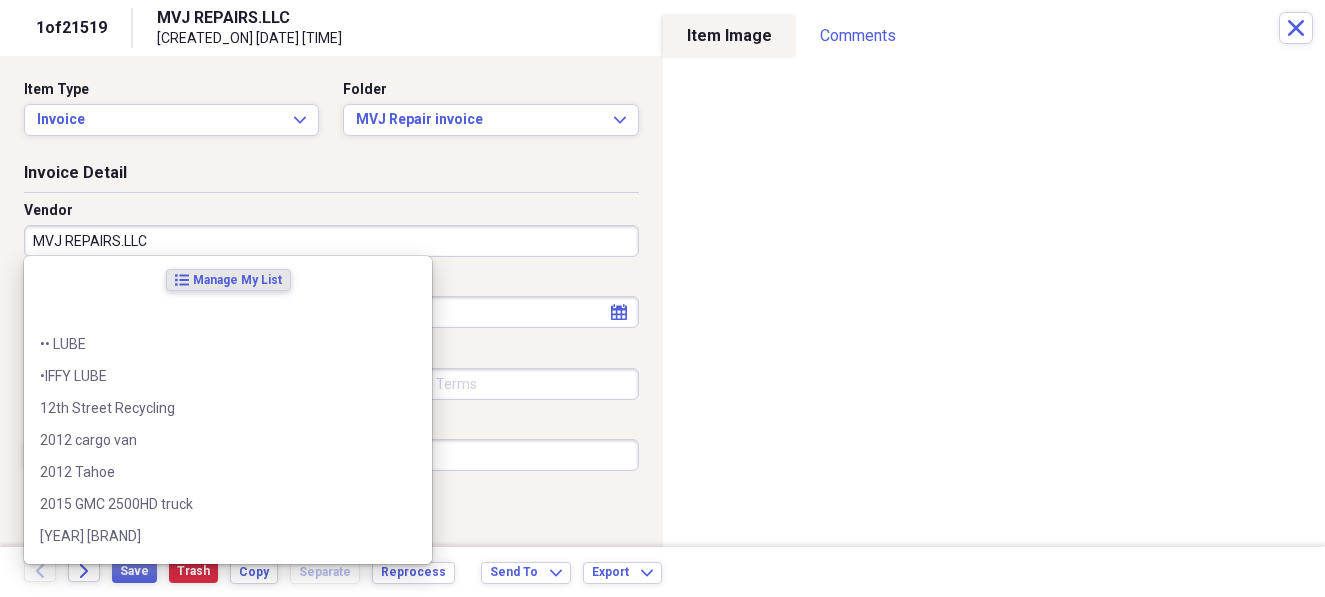 click on "MVJ REPAIRS.LLC" at bounding box center [331, 241] 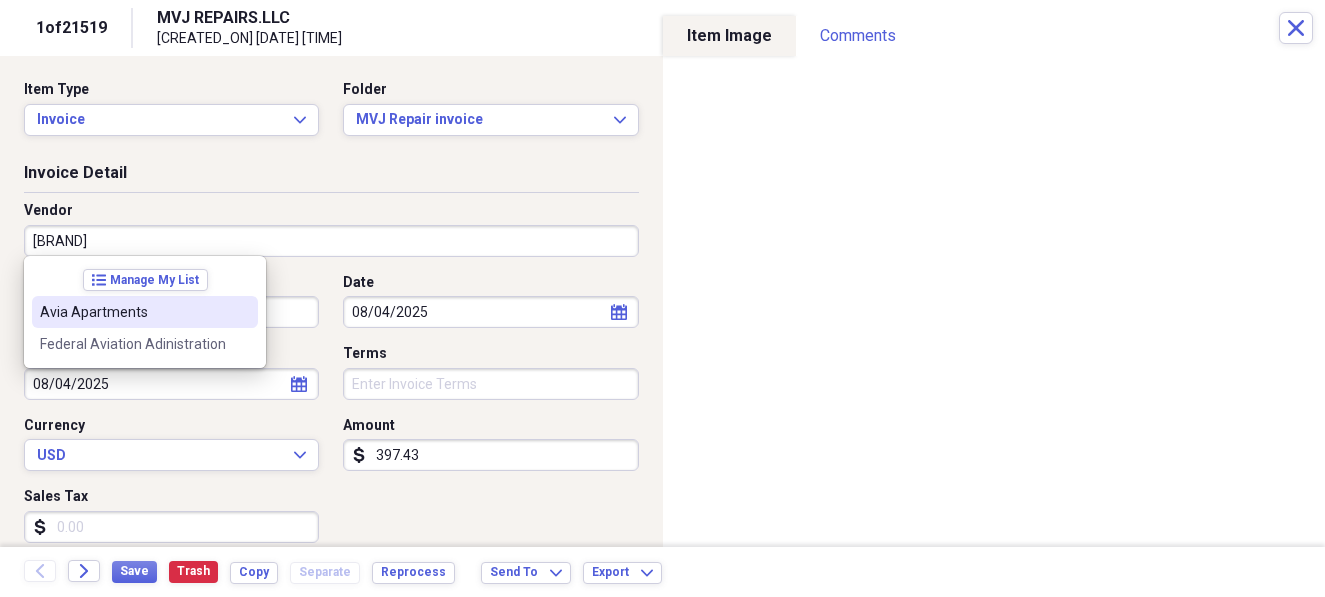 click on "Avia Apartments" at bounding box center (133, 312) 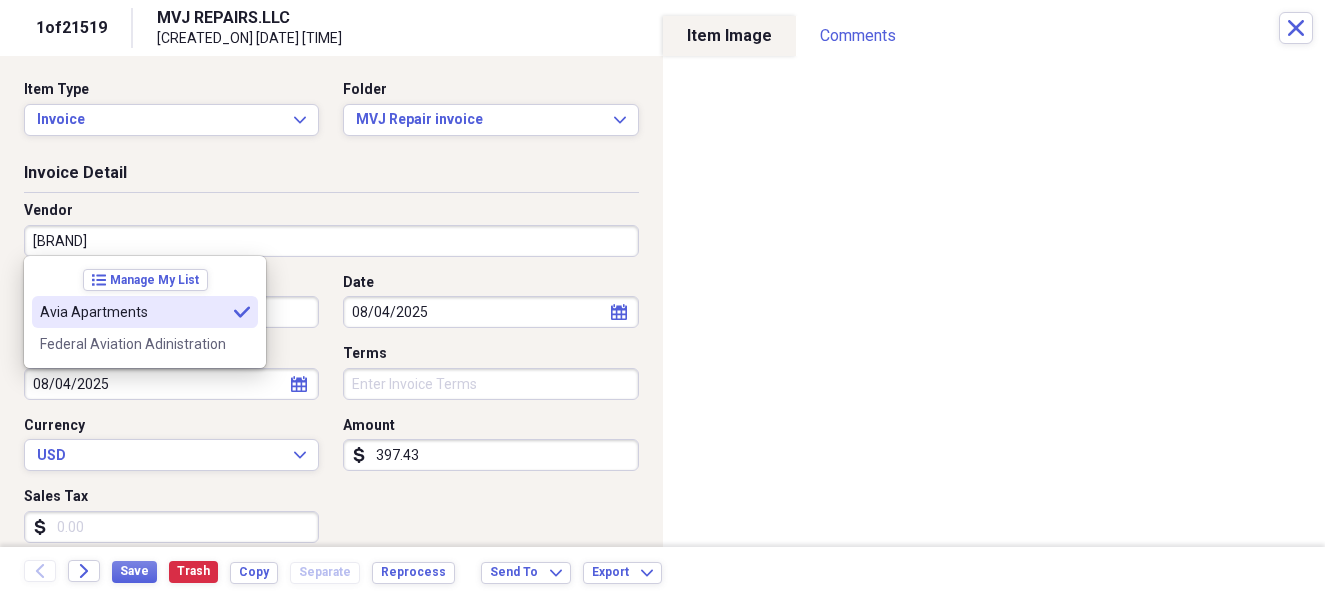 type on "Avia Apartments" 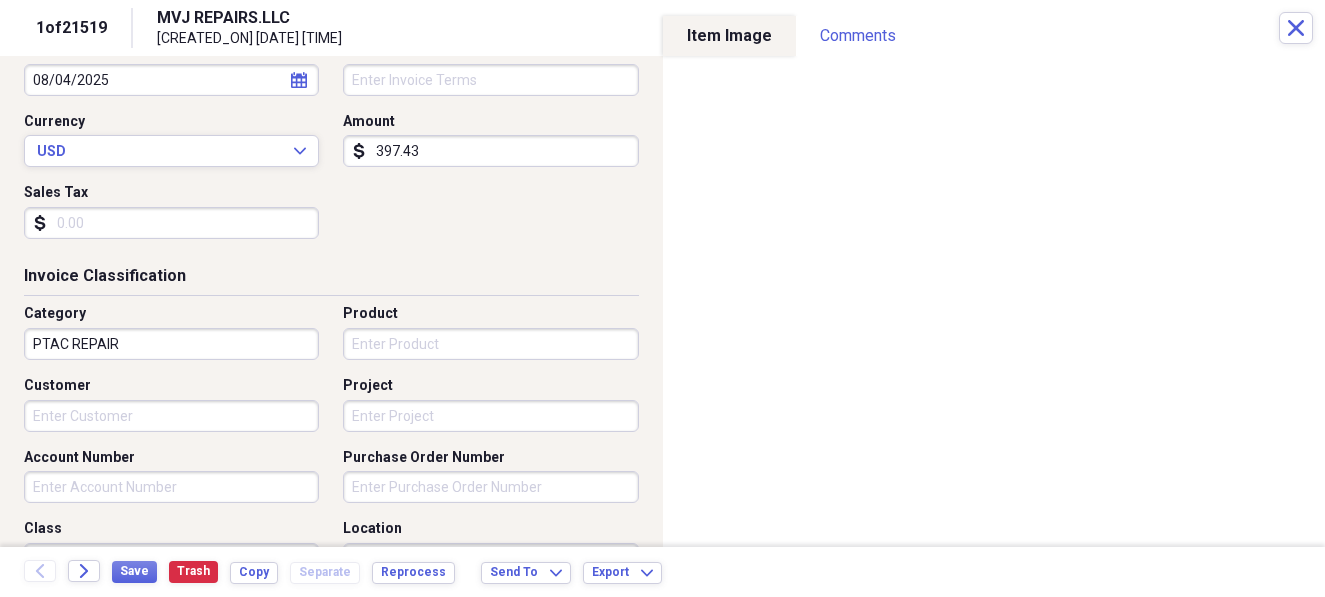 scroll, scrollTop: 333, scrollLeft: 0, axis: vertical 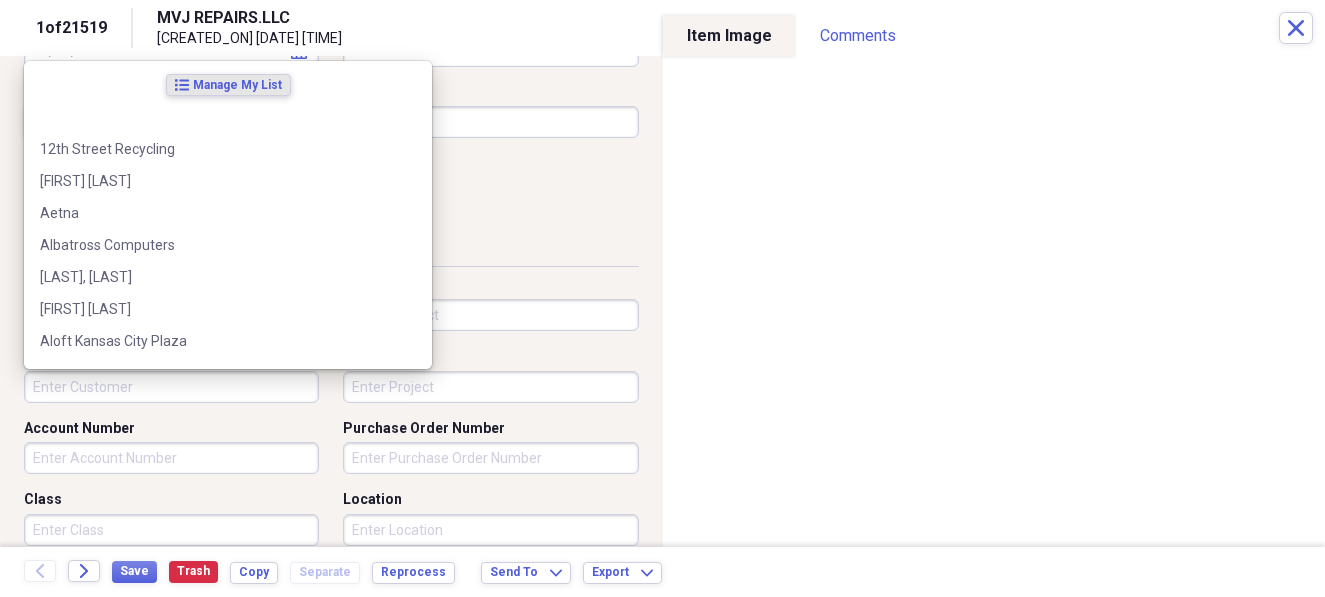 click on "Customer" at bounding box center (171, 387) 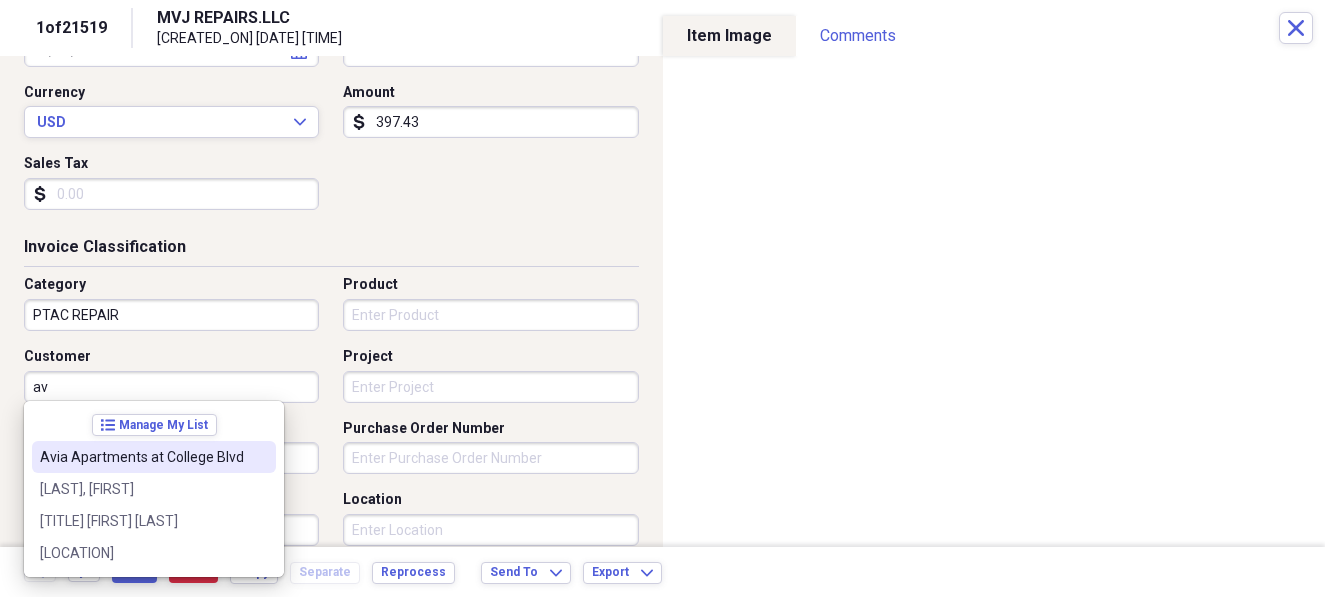 click on "Avia Apartments at College Blvd" at bounding box center (142, 457) 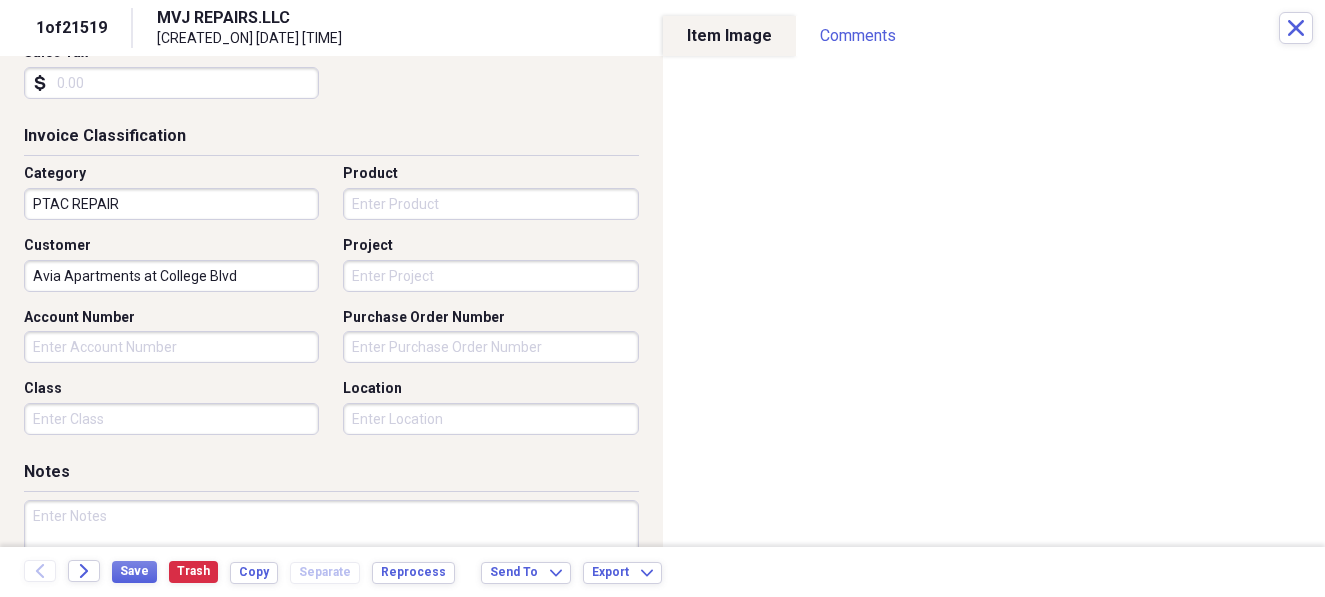 scroll, scrollTop: 555, scrollLeft: 0, axis: vertical 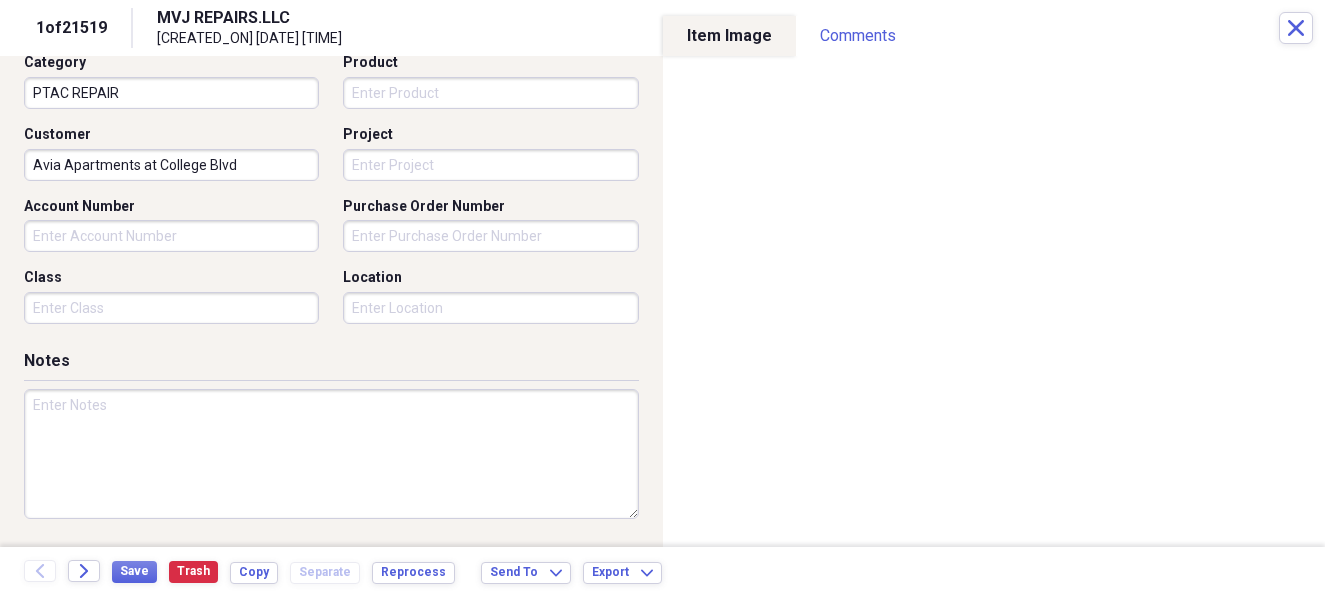 click at bounding box center (331, 454) 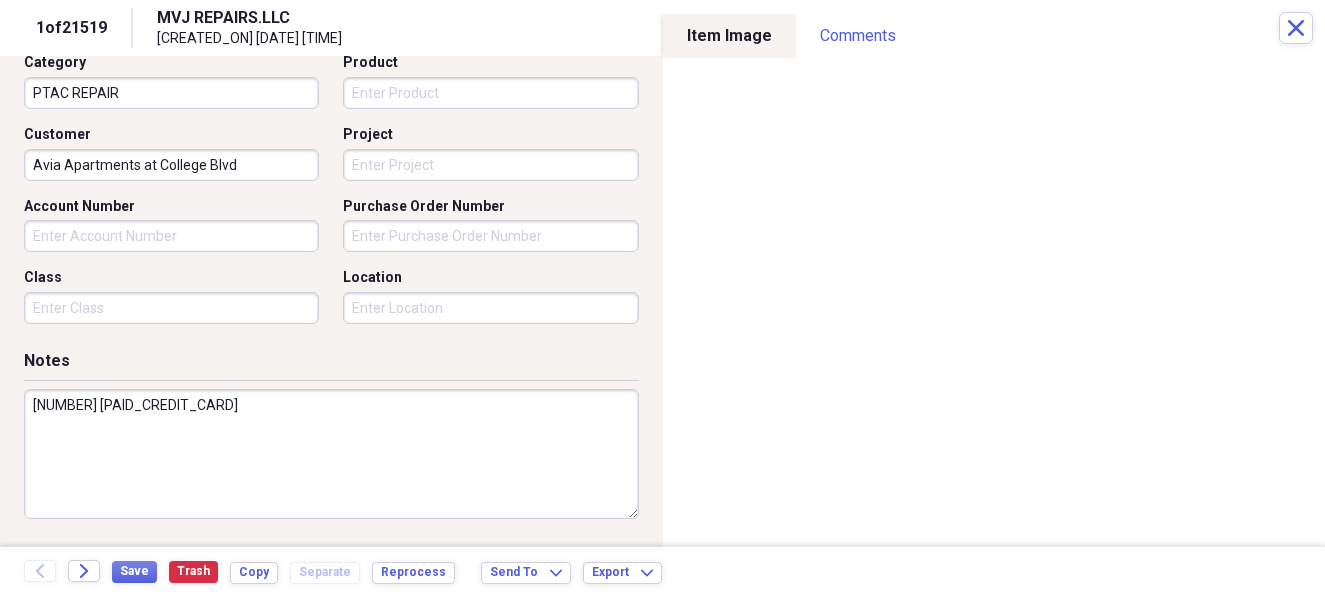 click on "[NUMBER] [PAID_CREDIT_CARD]" at bounding box center [331, 454] 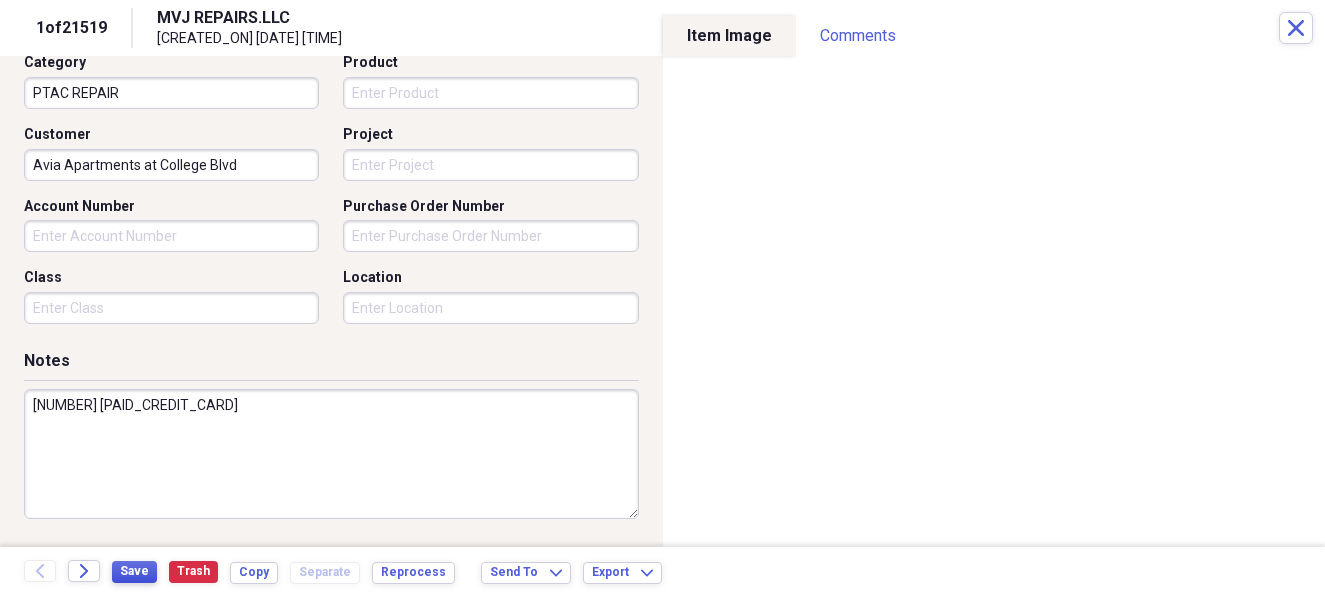 type on "[NUMBER] [PAID_CREDIT_CARD]" 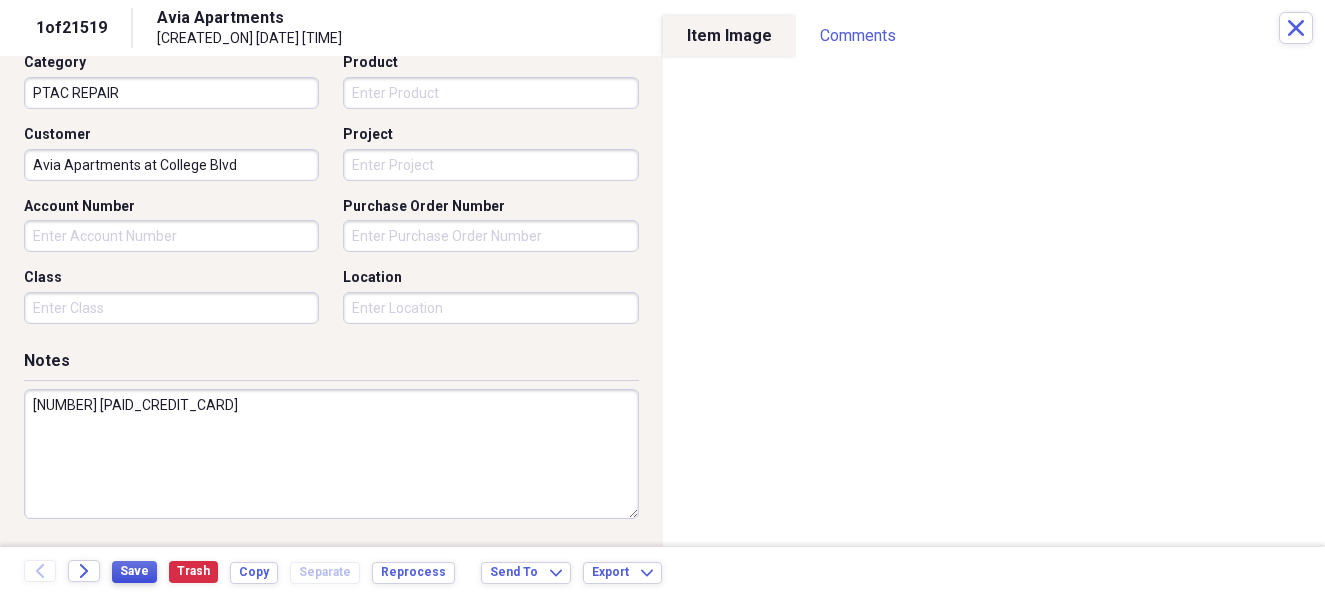 click on "Save" at bounding box center (134, 572) 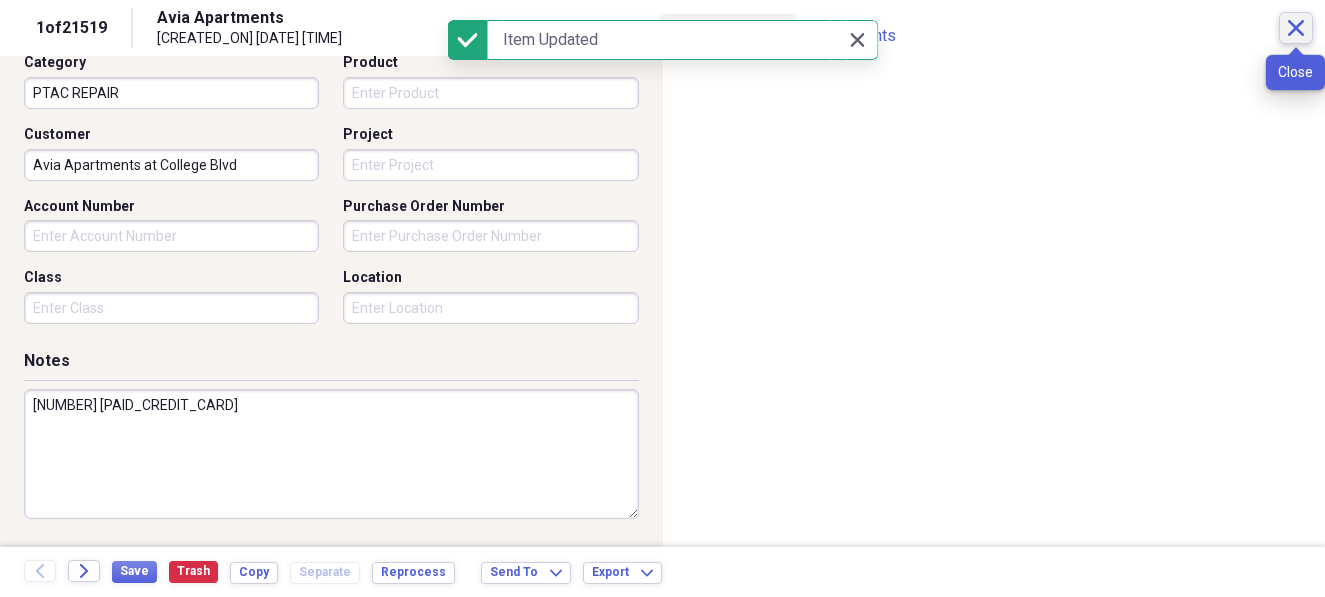 click 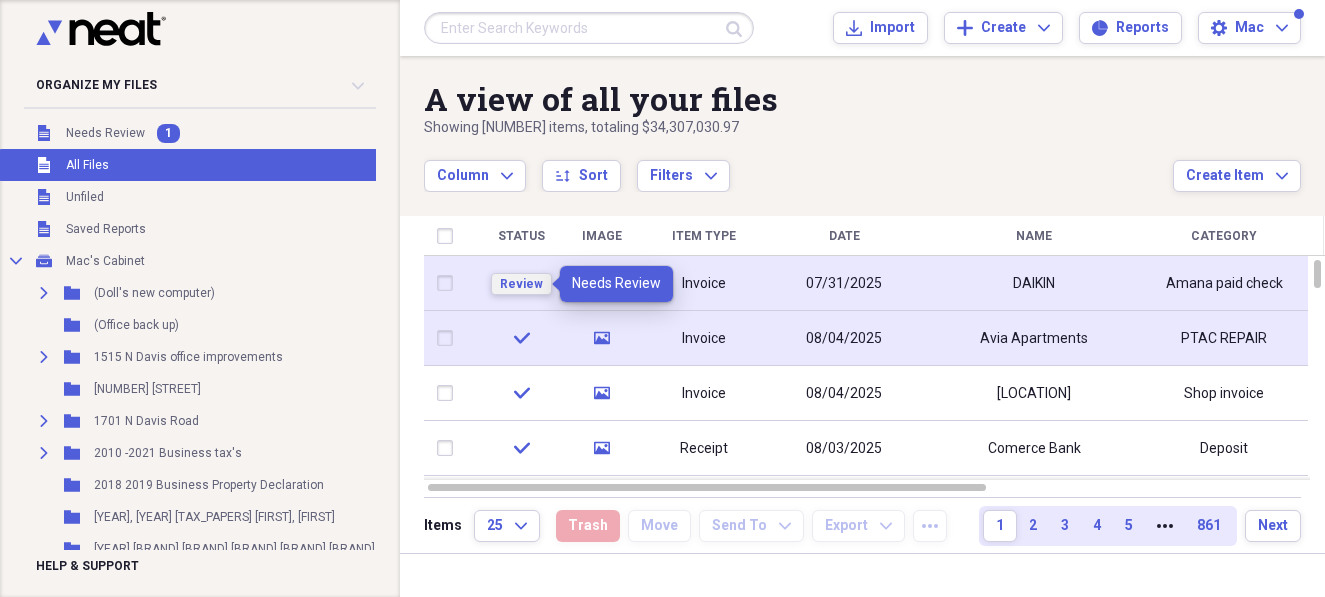 click on "Review" at bounding box center [521, 284] 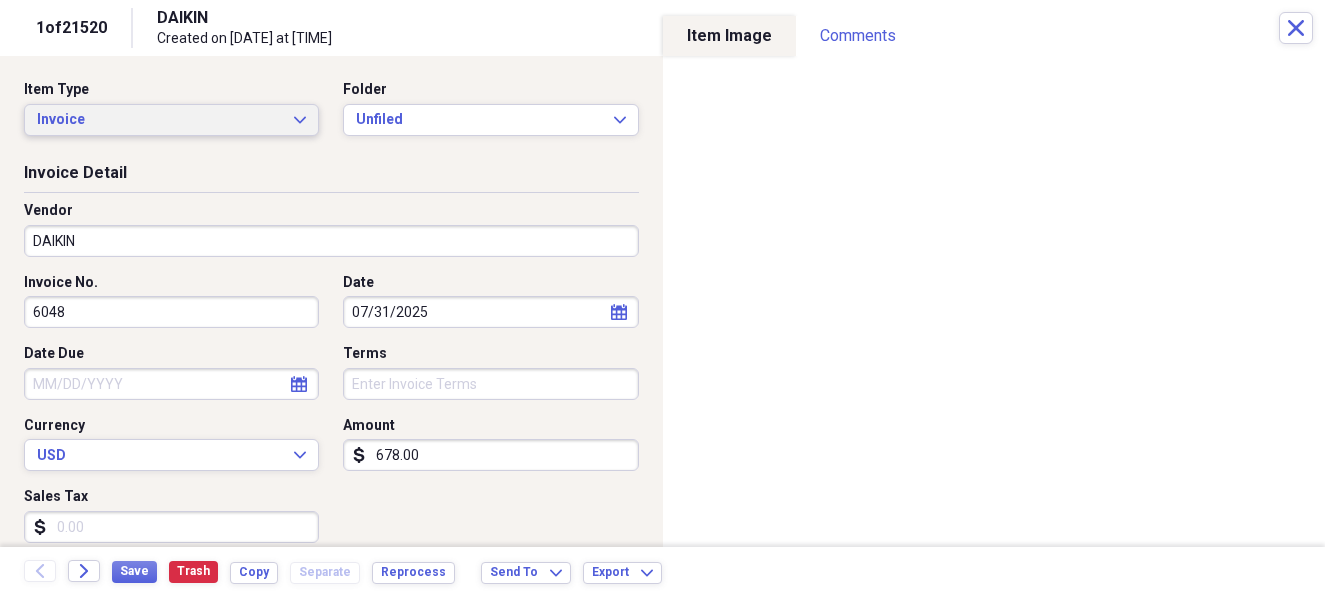 click on "Expand" 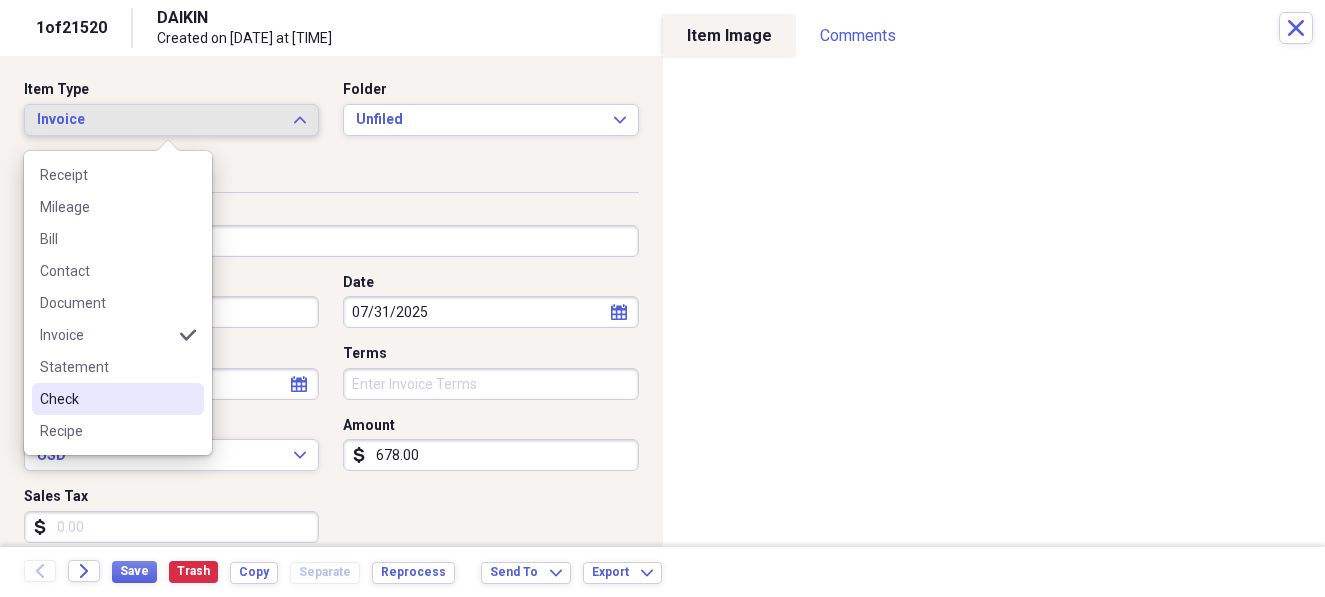 click on "Check" at bounding box center [106, 399] 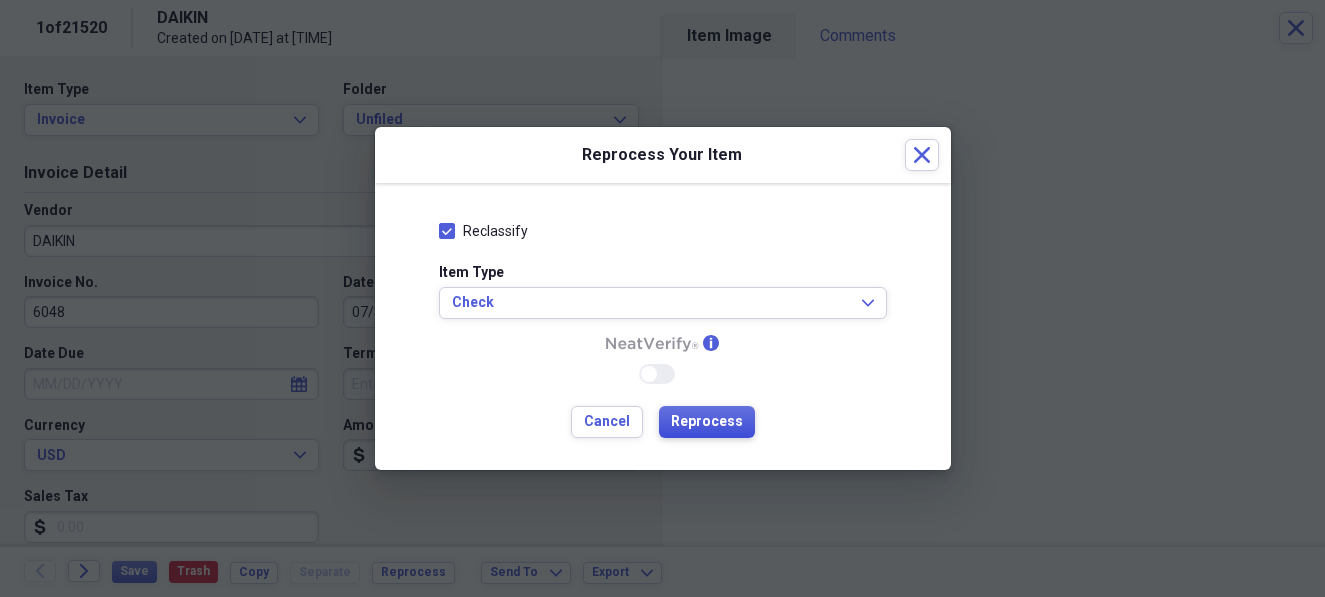 click on "Reprocess" at bounding box center [707, 422] 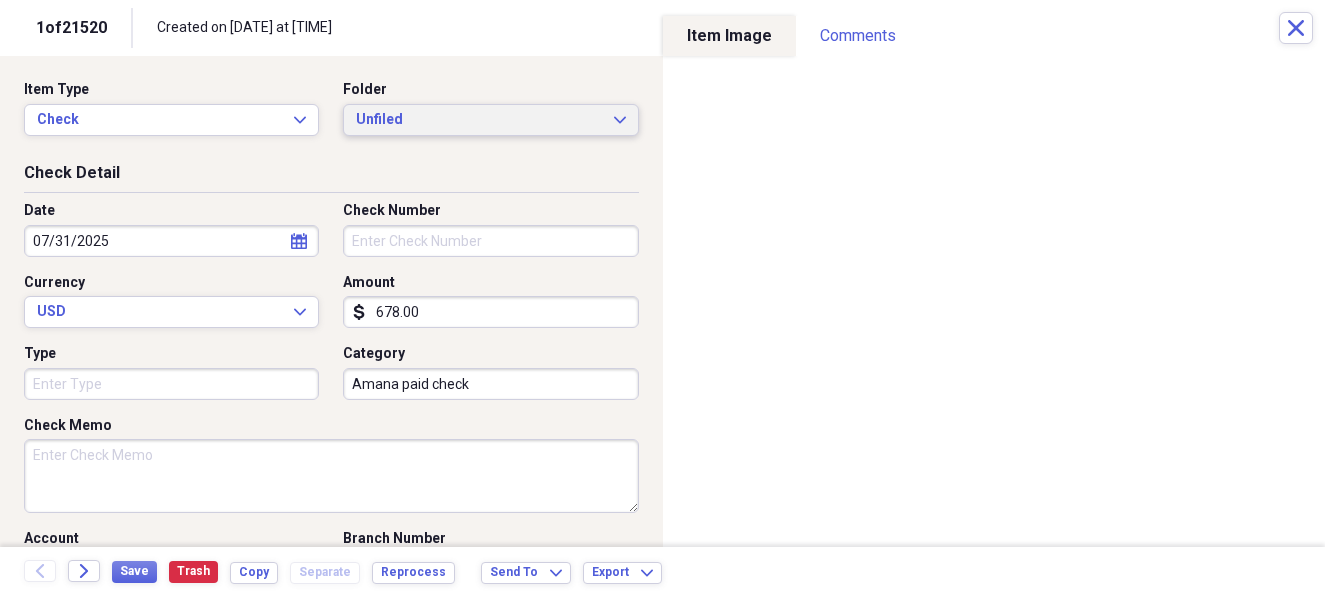 click on "Expand" 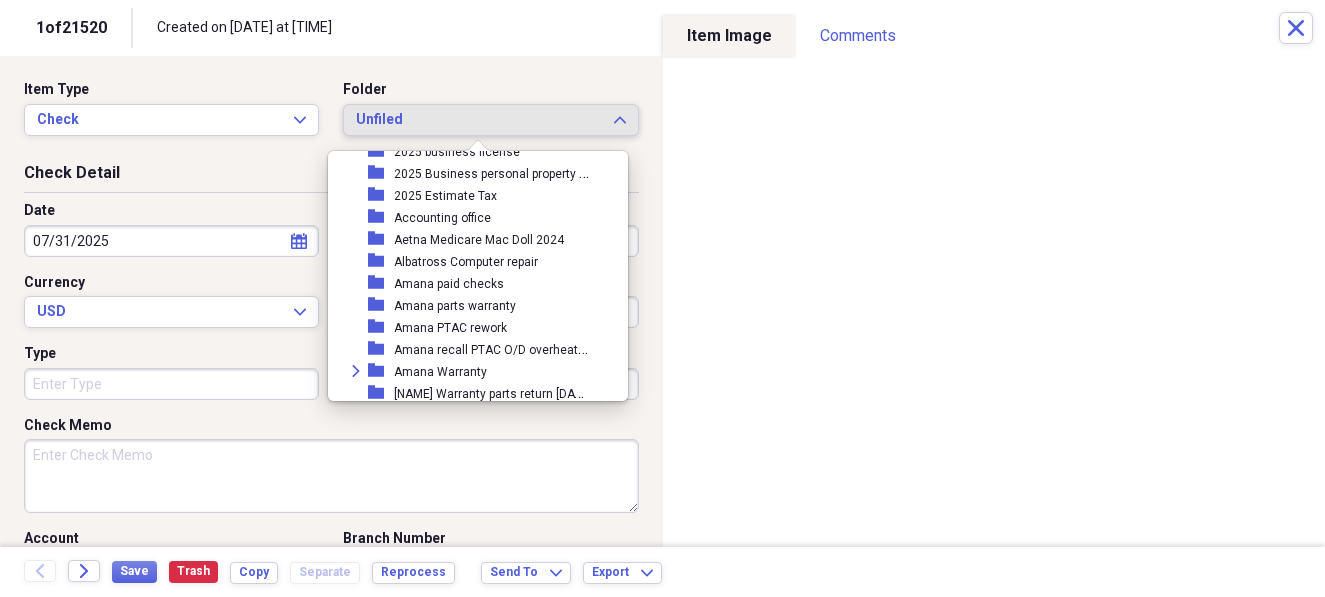 scroll, scrollTop: 888, scrollLeft: 0, axis: vertical 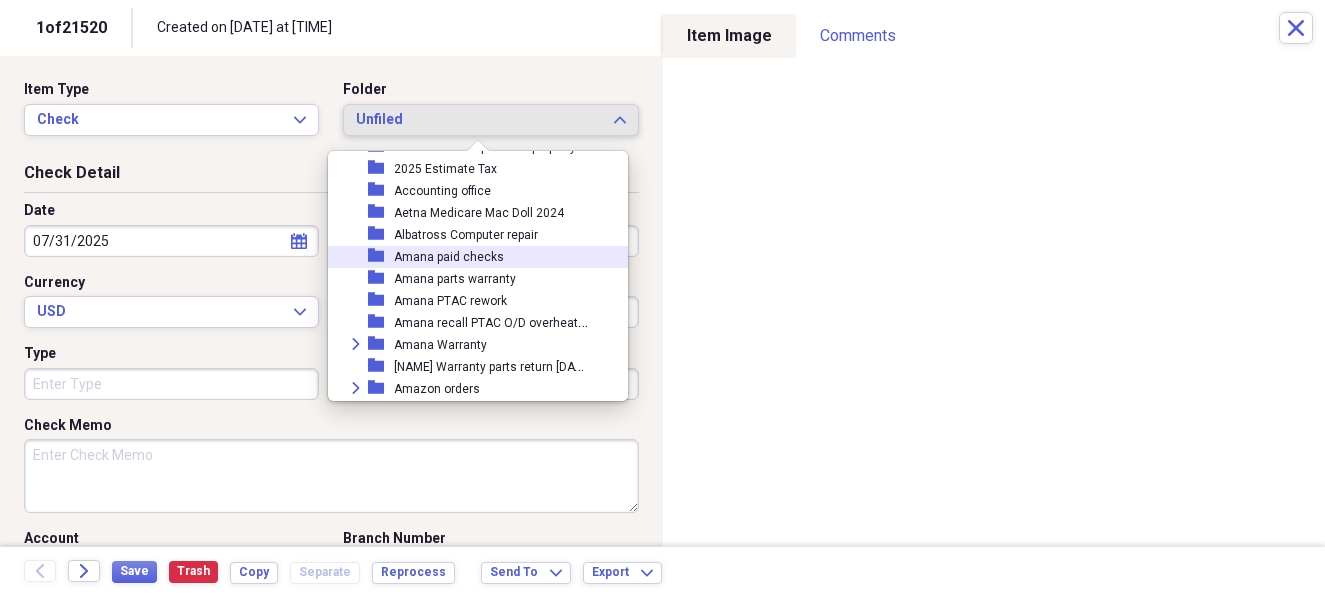 click on "Amana paid checks" at bounding box center [449, 257] 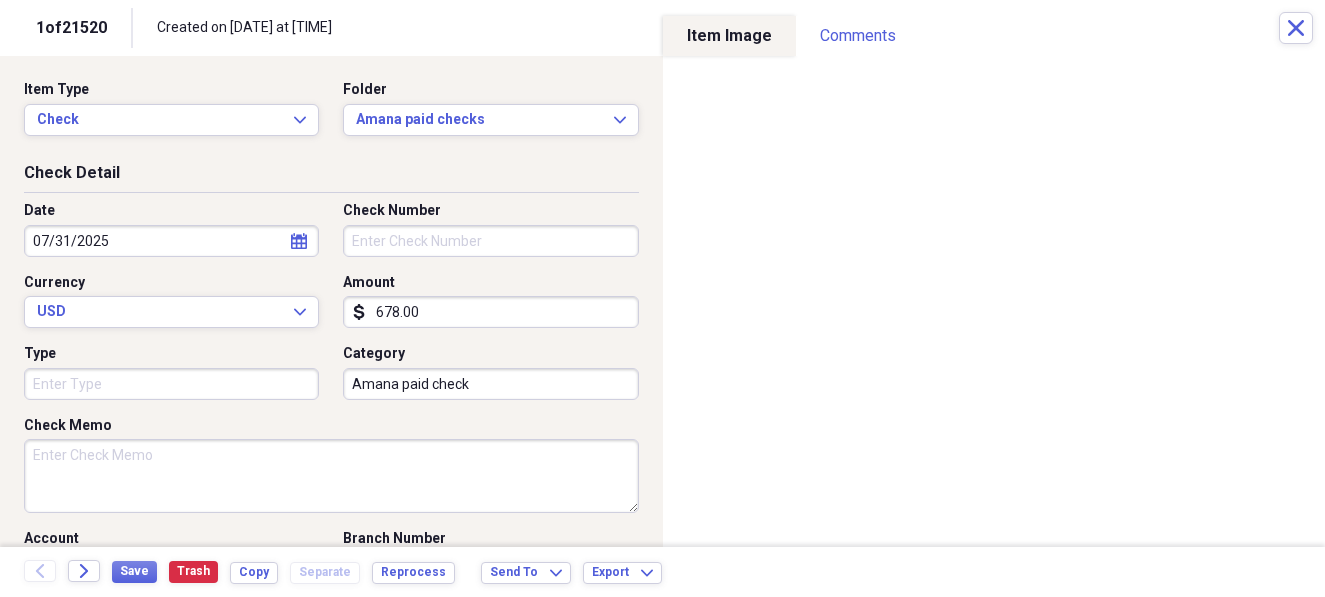 click on "Check Number" at bounding box center (490, 241) 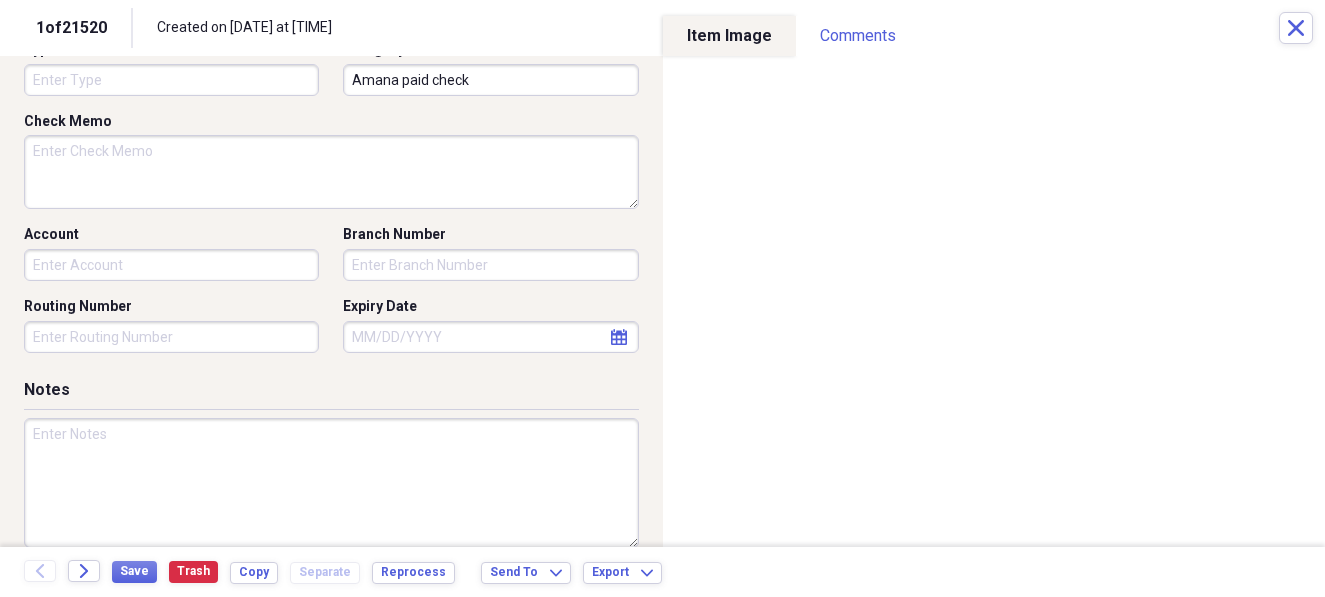 scroll, scrollTop: 333, scrollLeft: 0, axis: vertical 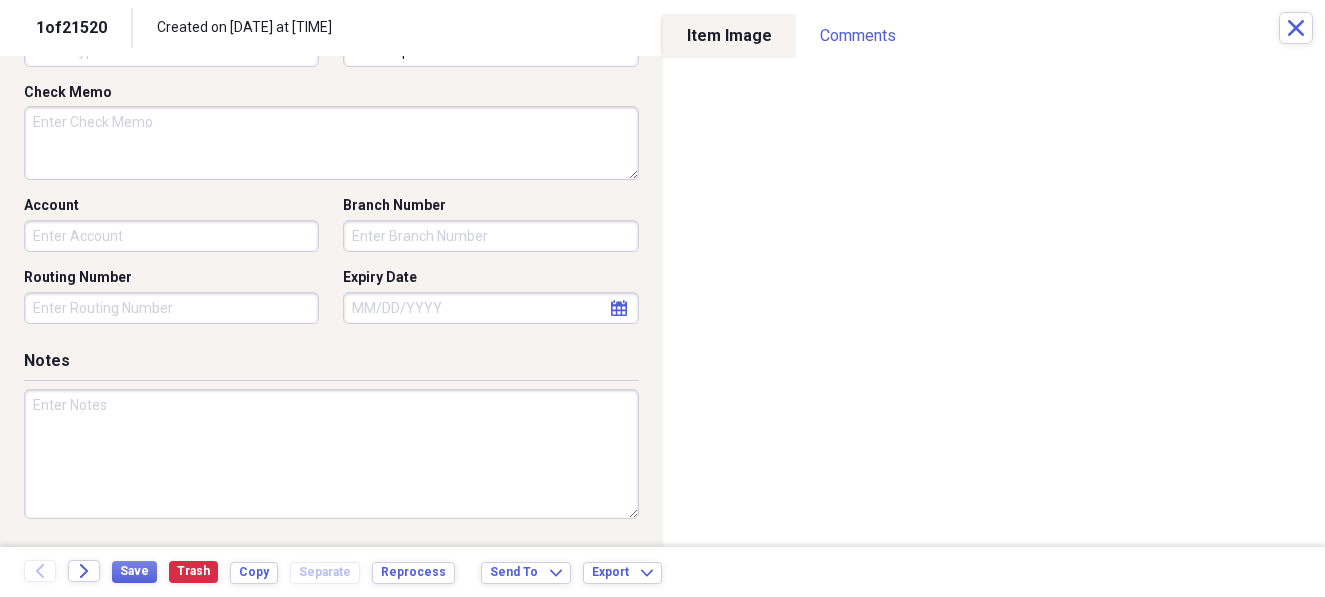 type on "[NUMBER]" 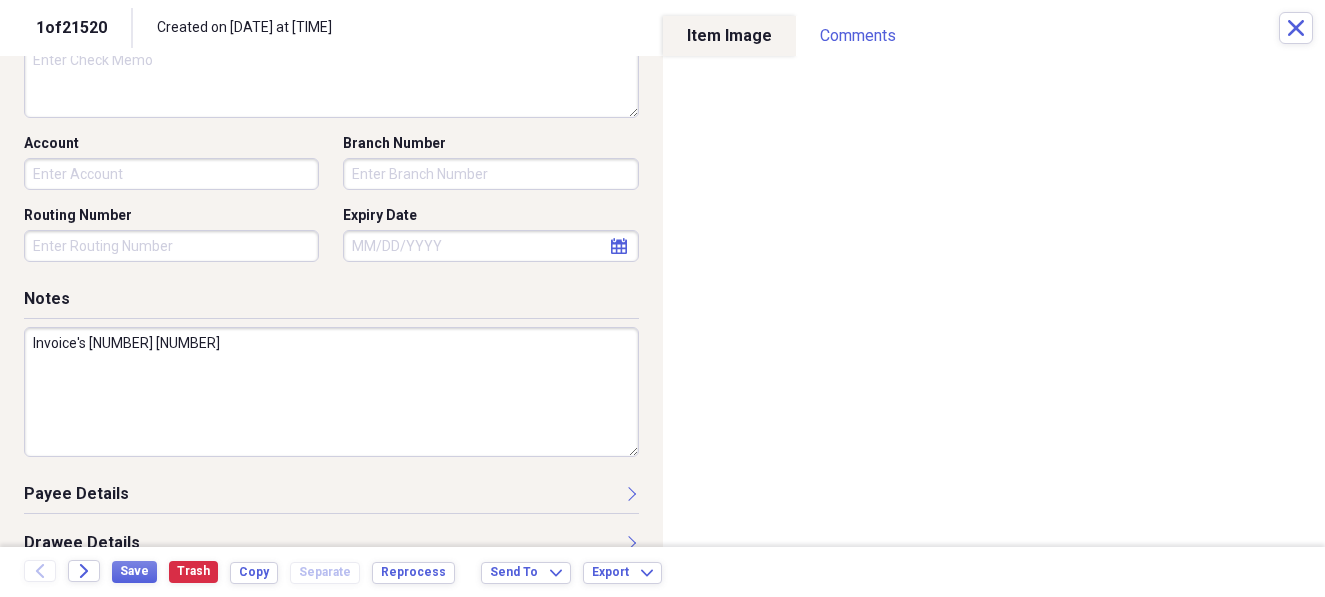 scroll, scrollTop: 444, scrollLeft: 0, axis: vertical 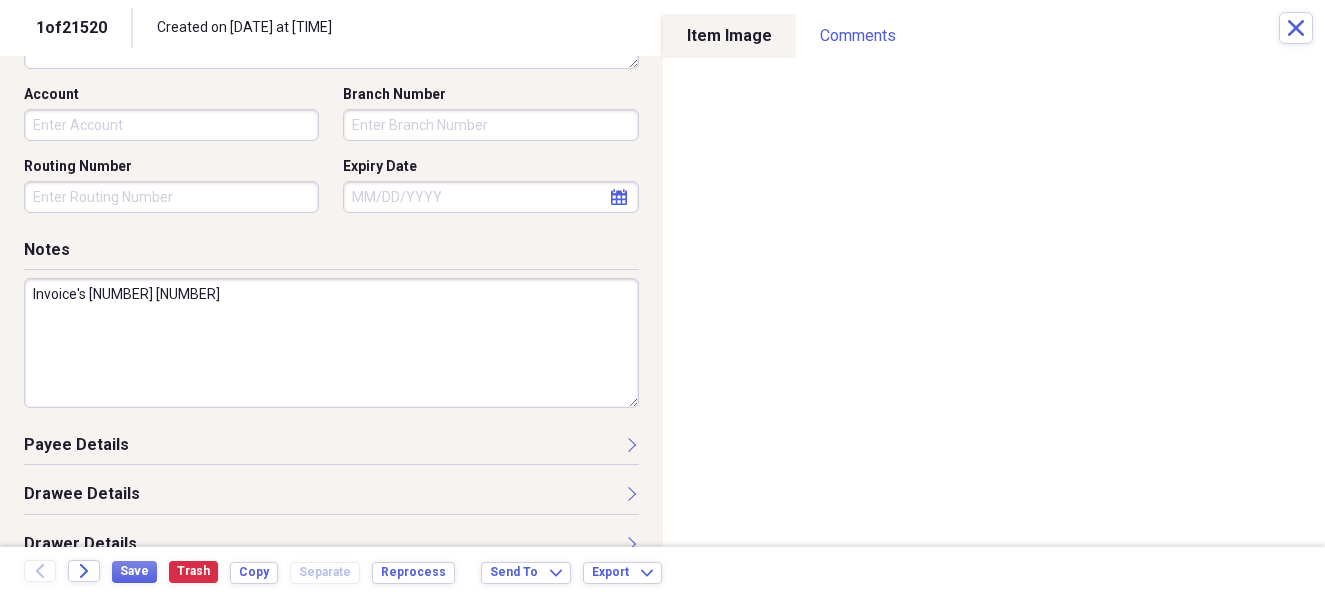 type on "Invoice's [NUMBER] [NUMBER]" 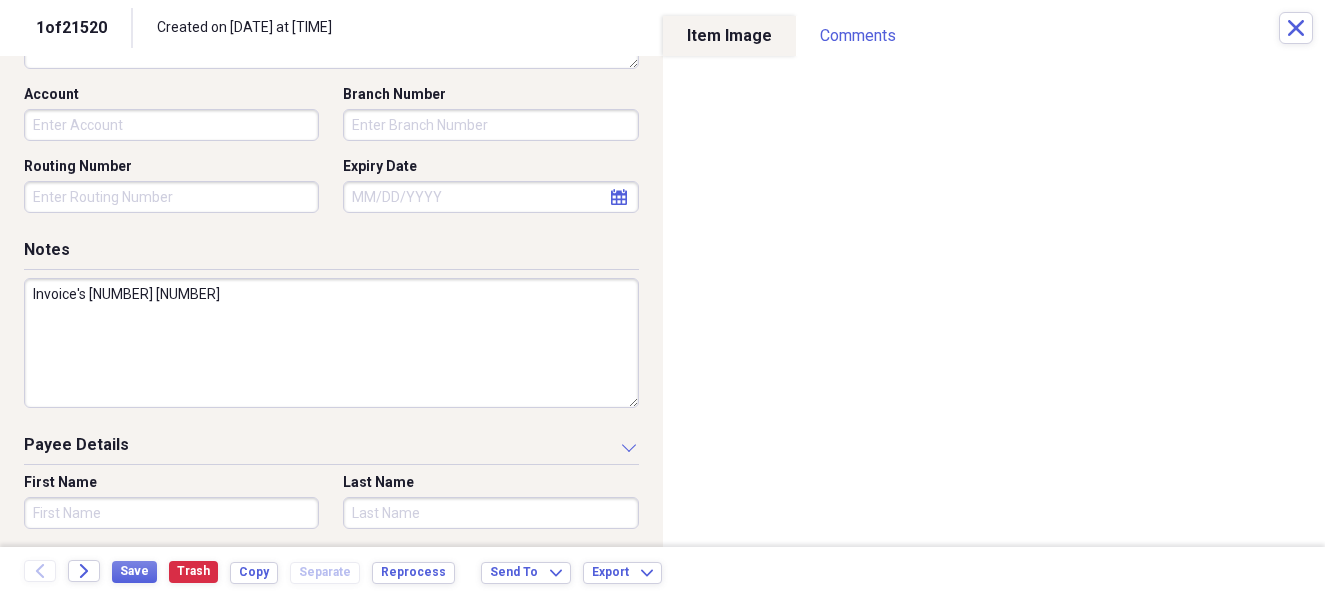 click on "First Name" at bounding box center (171, 513) 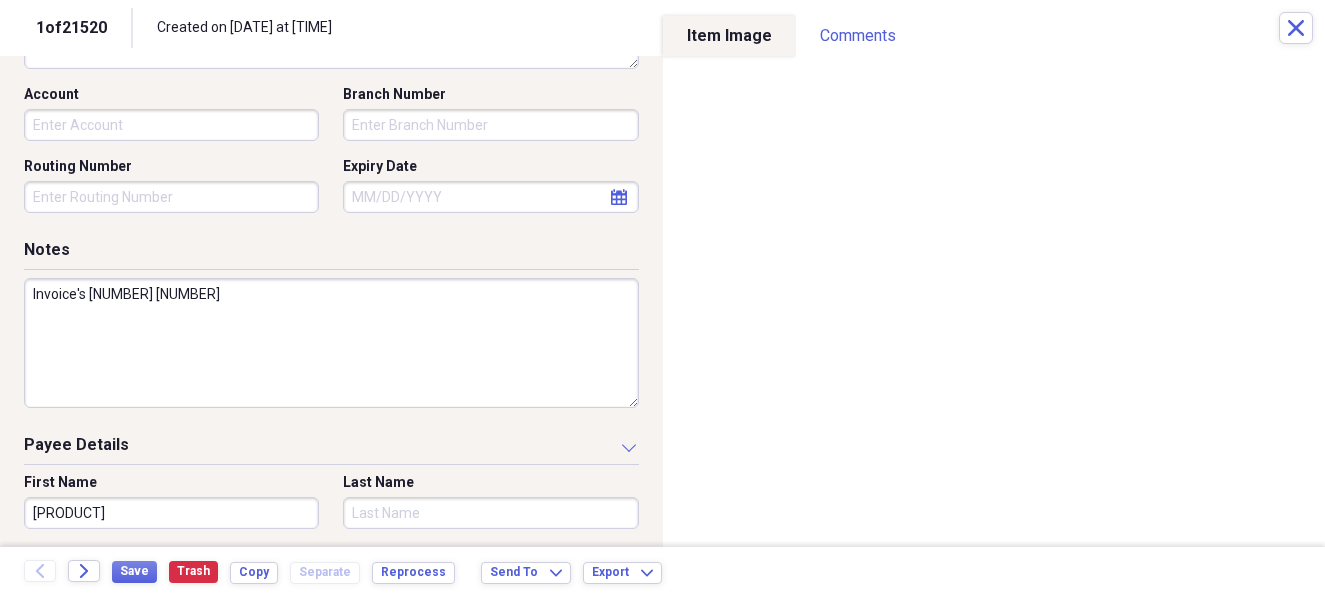 type on "[BRAND] [BRAND] [BRAND]" 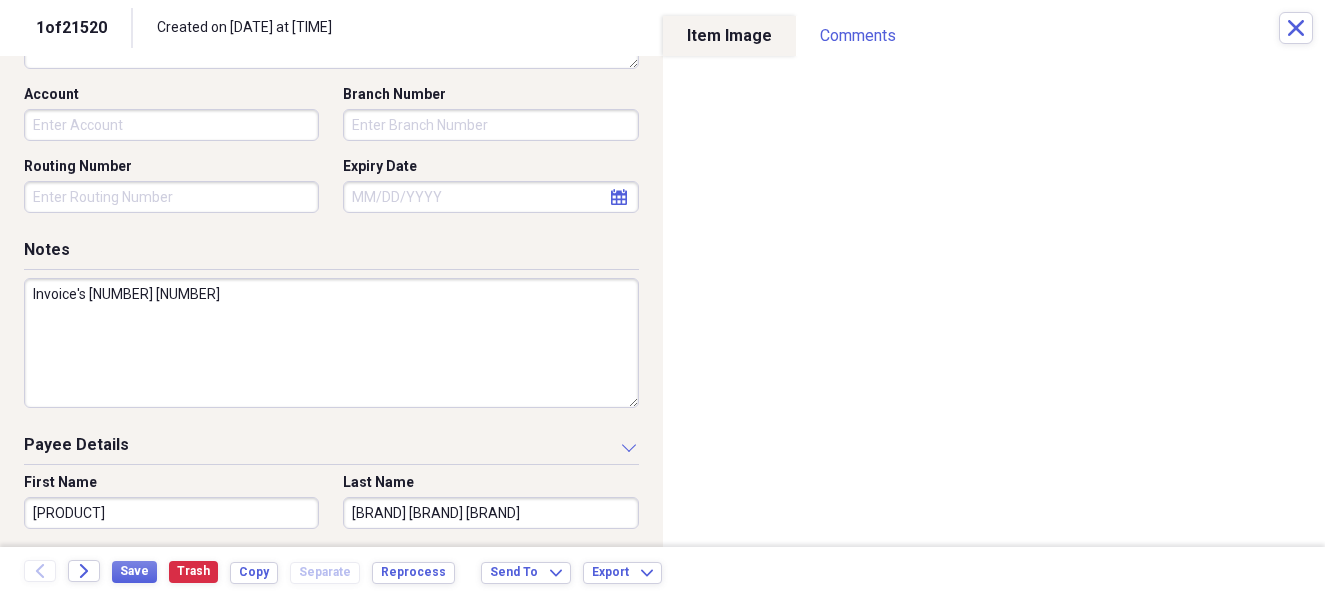 scroll, scrollTop: 555, scrollLeft: 0, axis: vertical 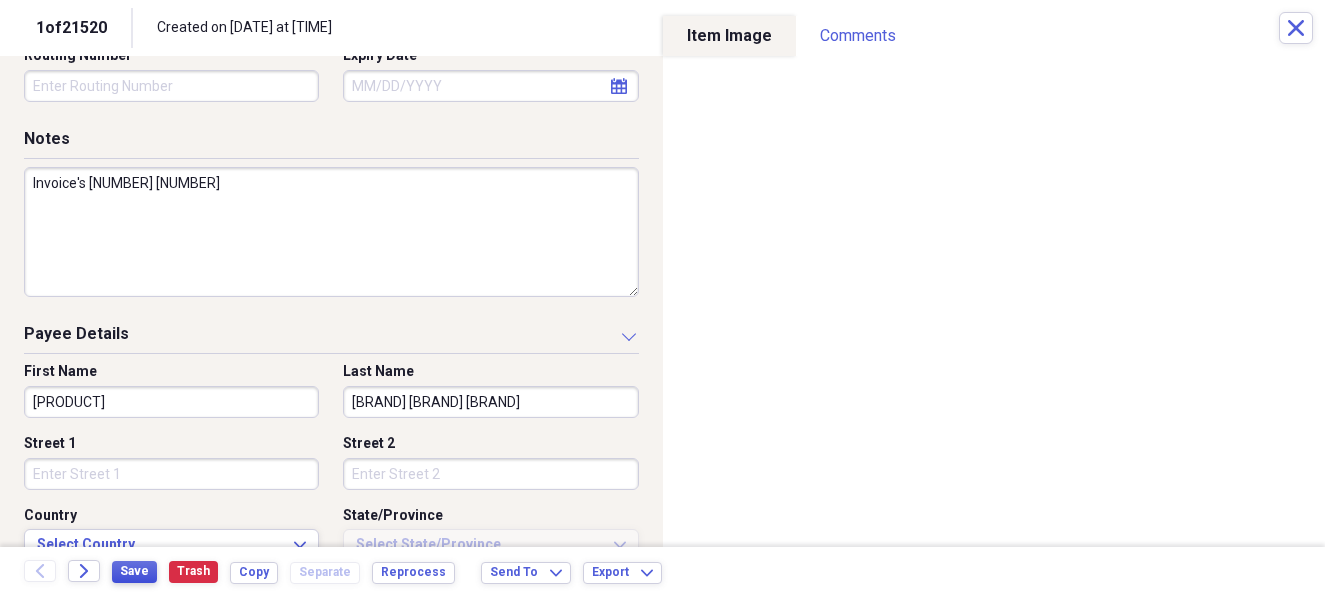 click on "Save" at bounding box center [134, 571] 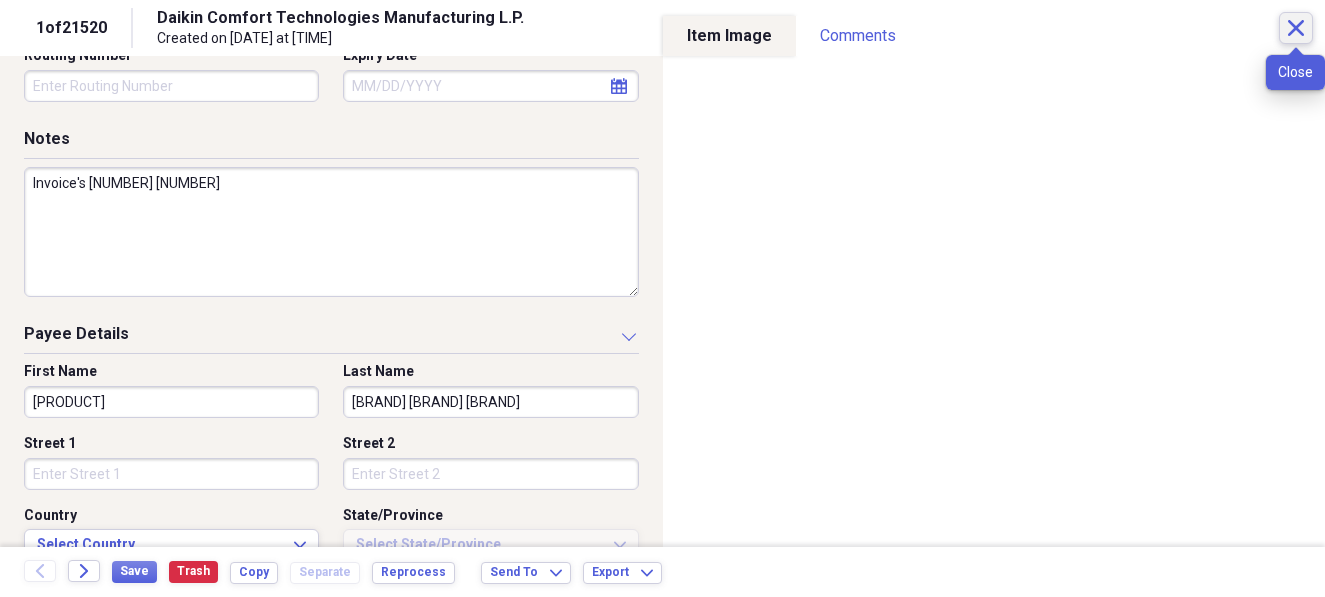 click on "Close" 